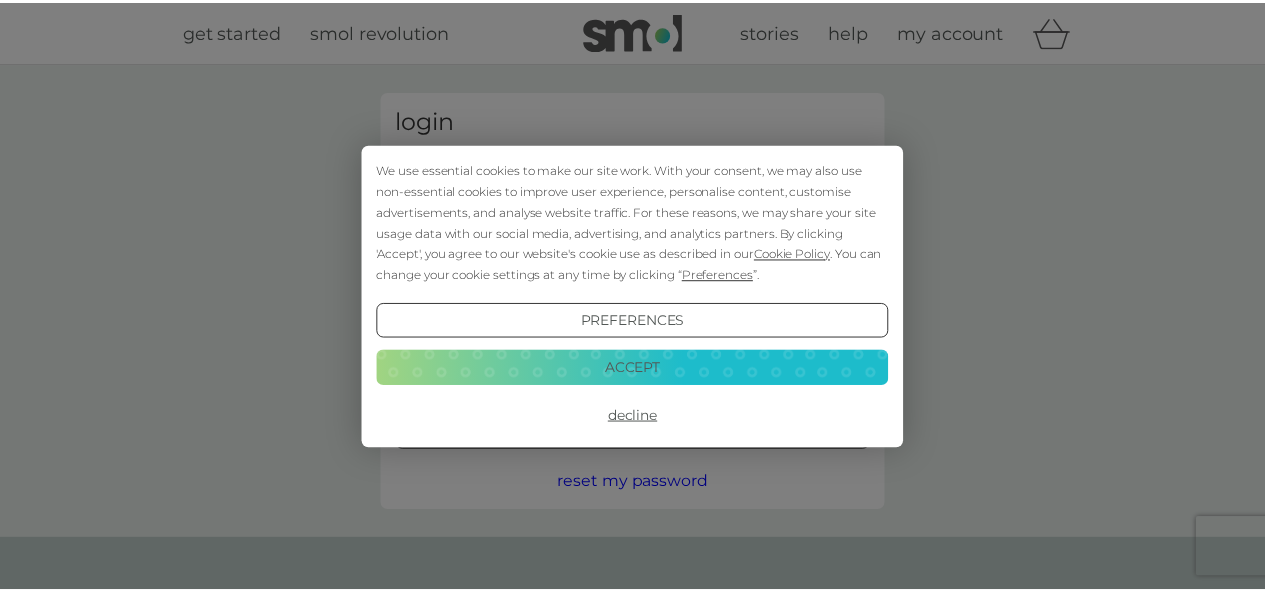scroll, scrollTop: 0, scrollLeft: 0, axis: both 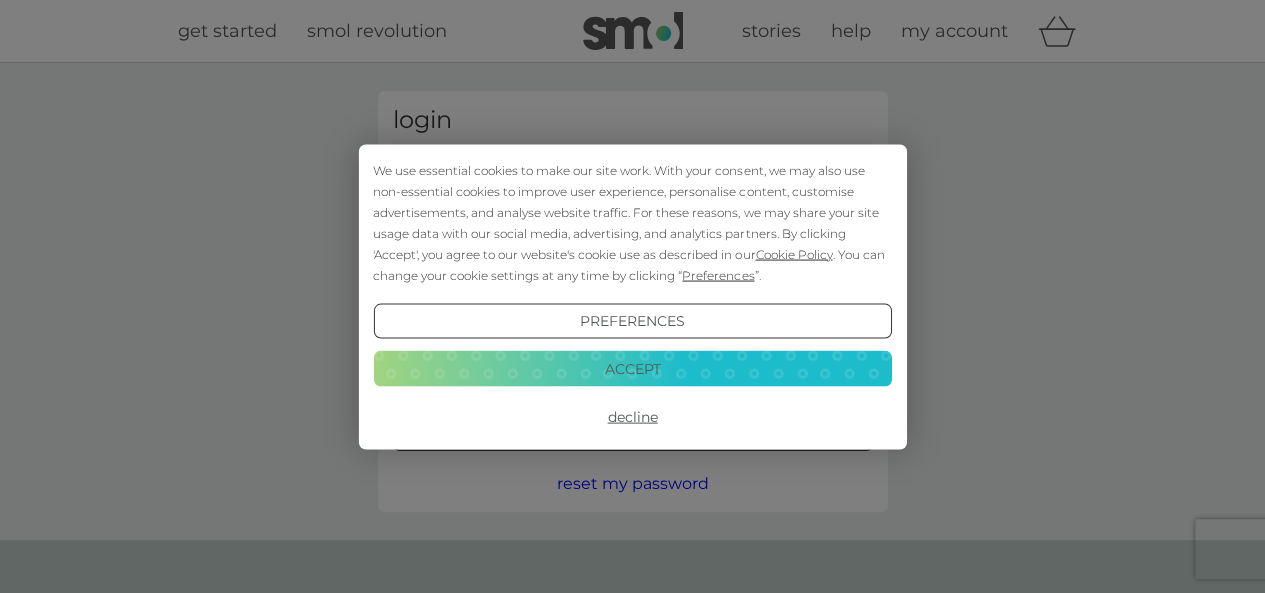 type on "[EMAIL]" 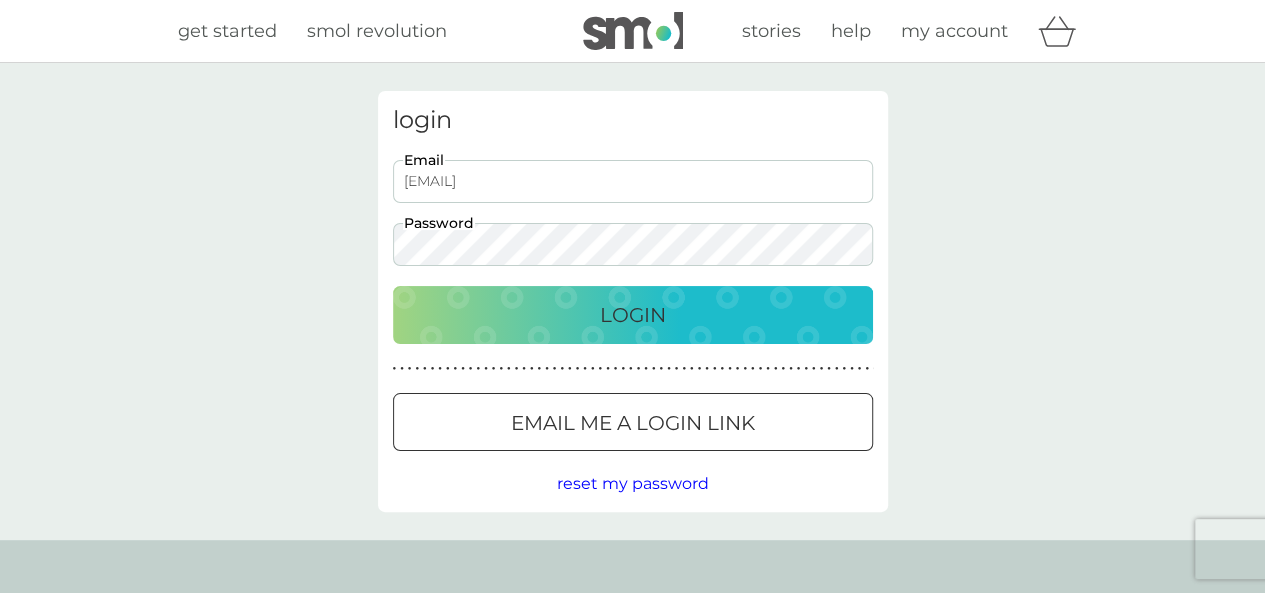 click on "Login" at bounding box center (633, 315) 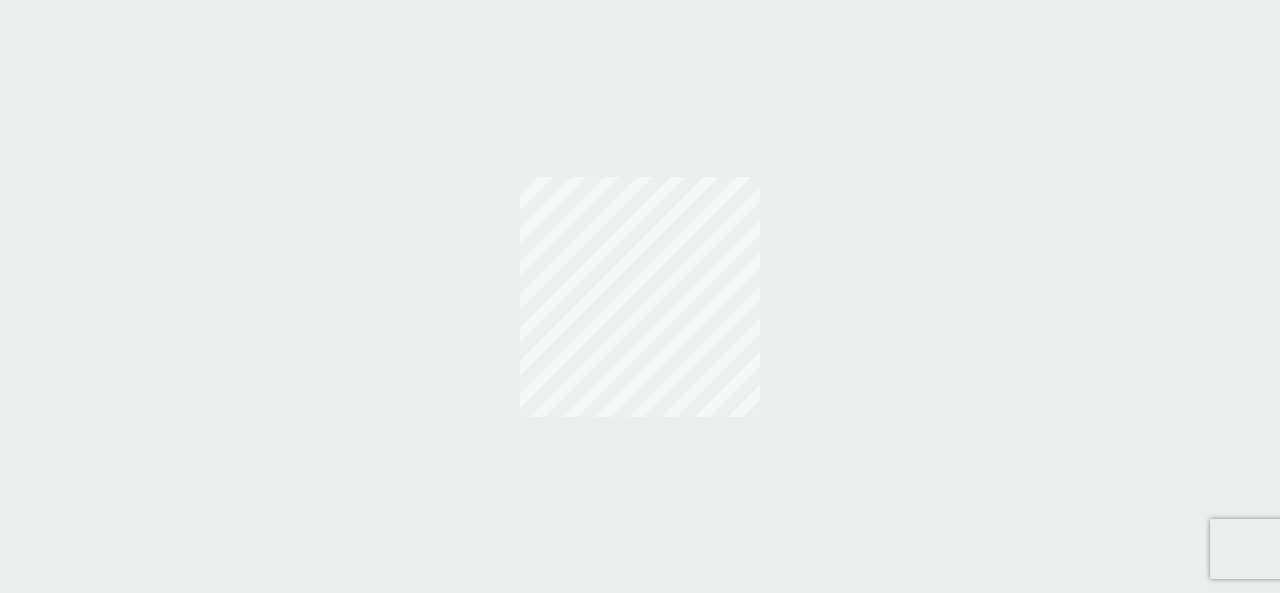 scroll, scrollTop: 0, scrollLeft: 0, axis: both 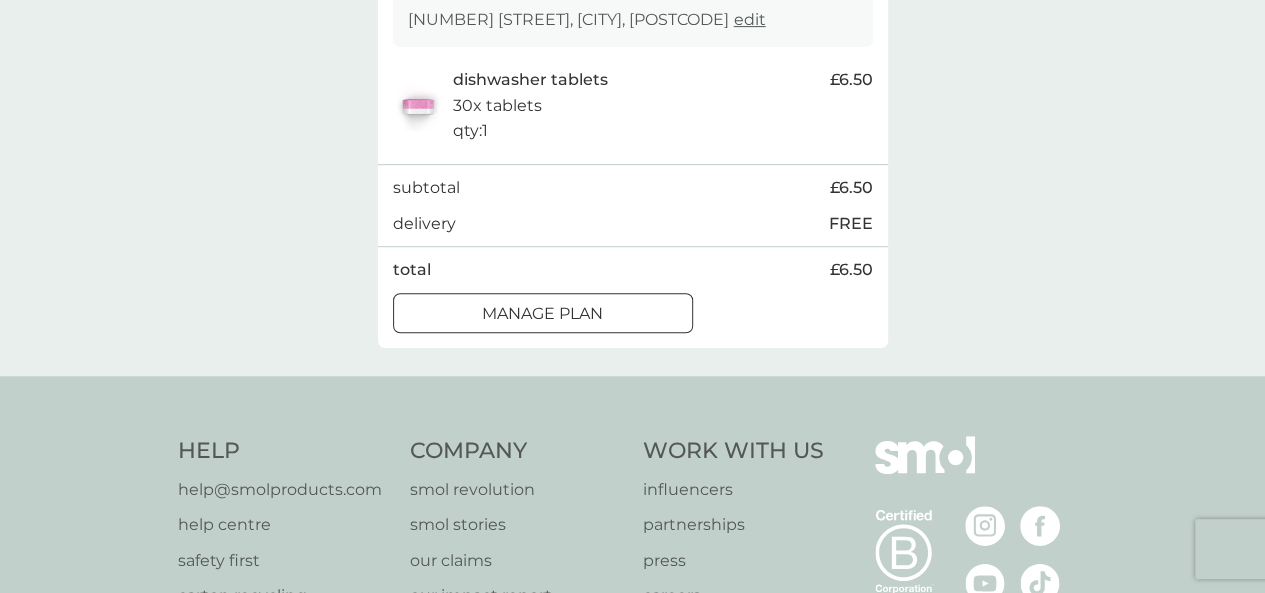 click at bounding box center [543, 313] 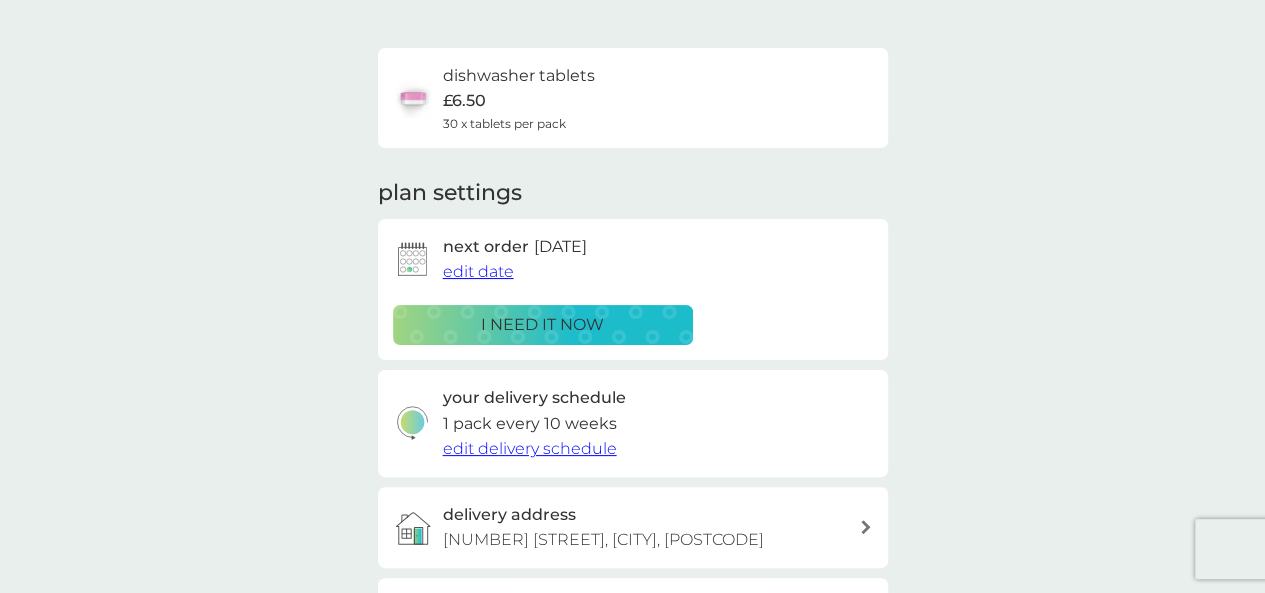scroll, scrollTop: 0, scrollLeft: 0, axis: both 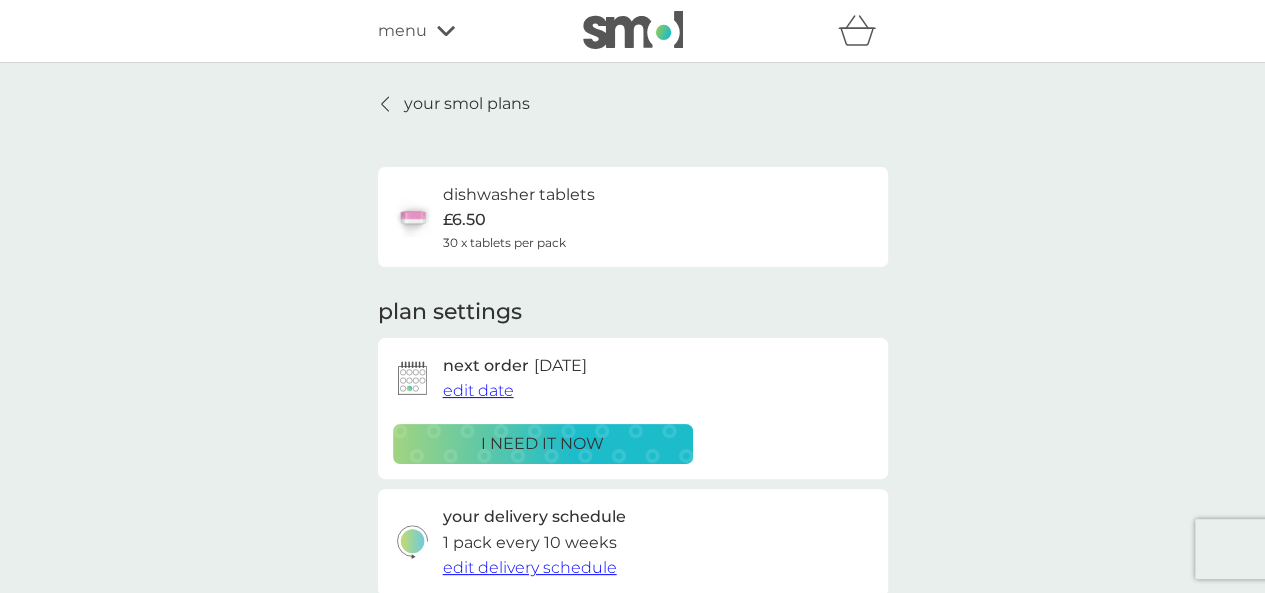click on "menu" at bounding box center (402, 31) 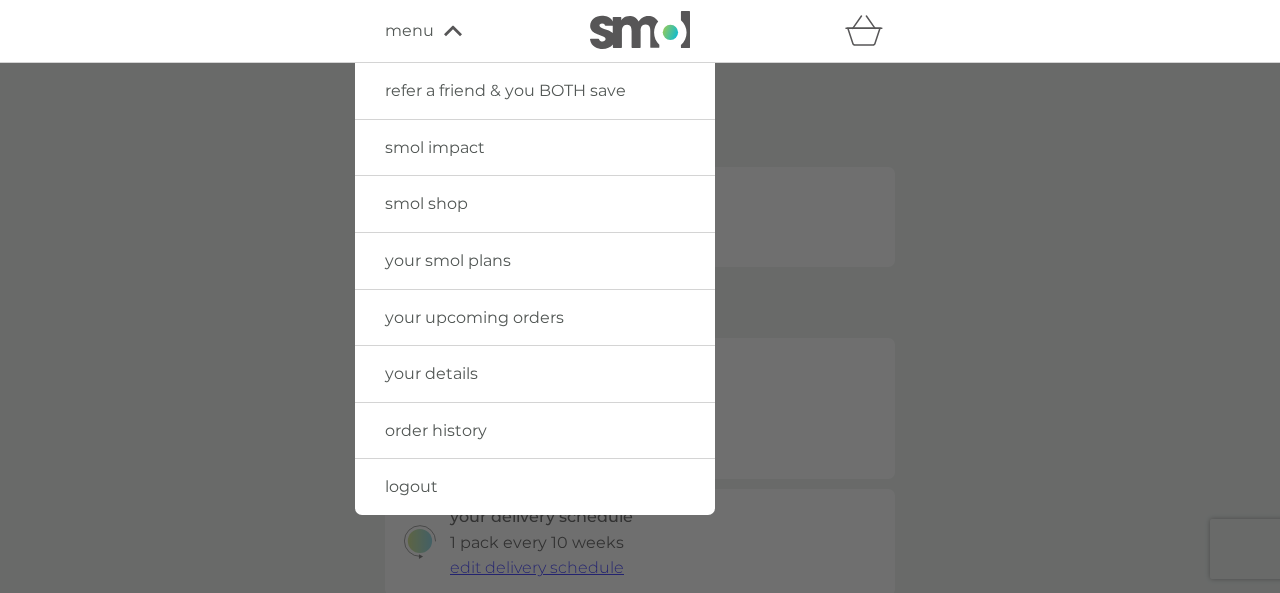 click on "your smol plans" at bounding box center [448, 260] 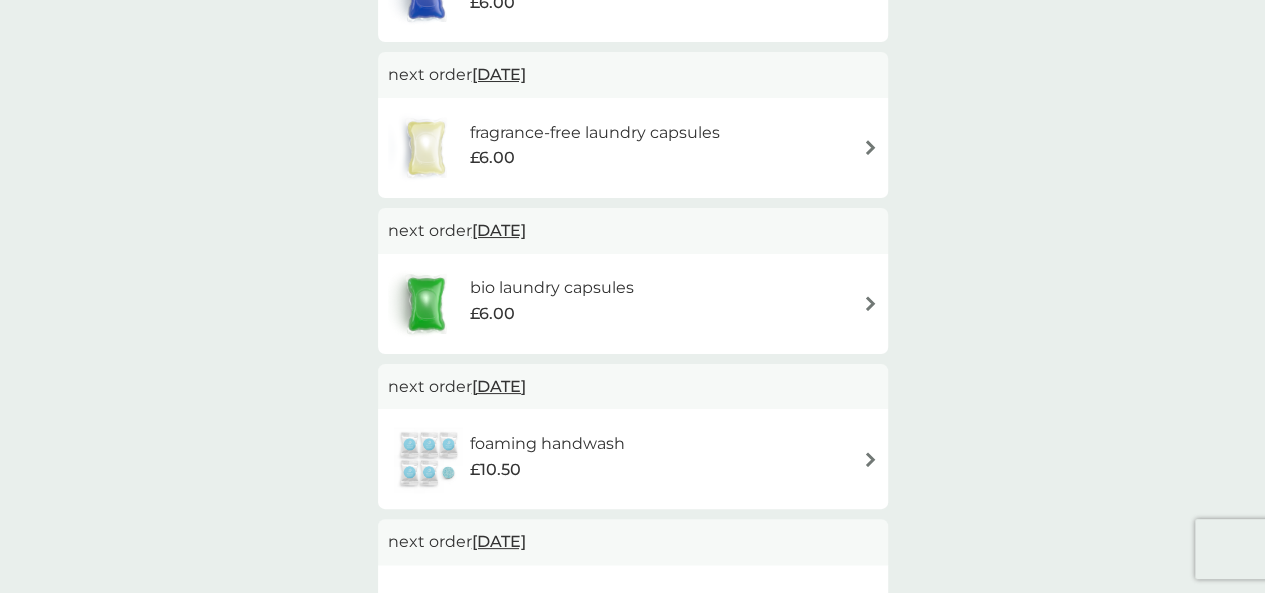 scroll, scrollTop: 700, scrollLeft: 0, axis: vertical 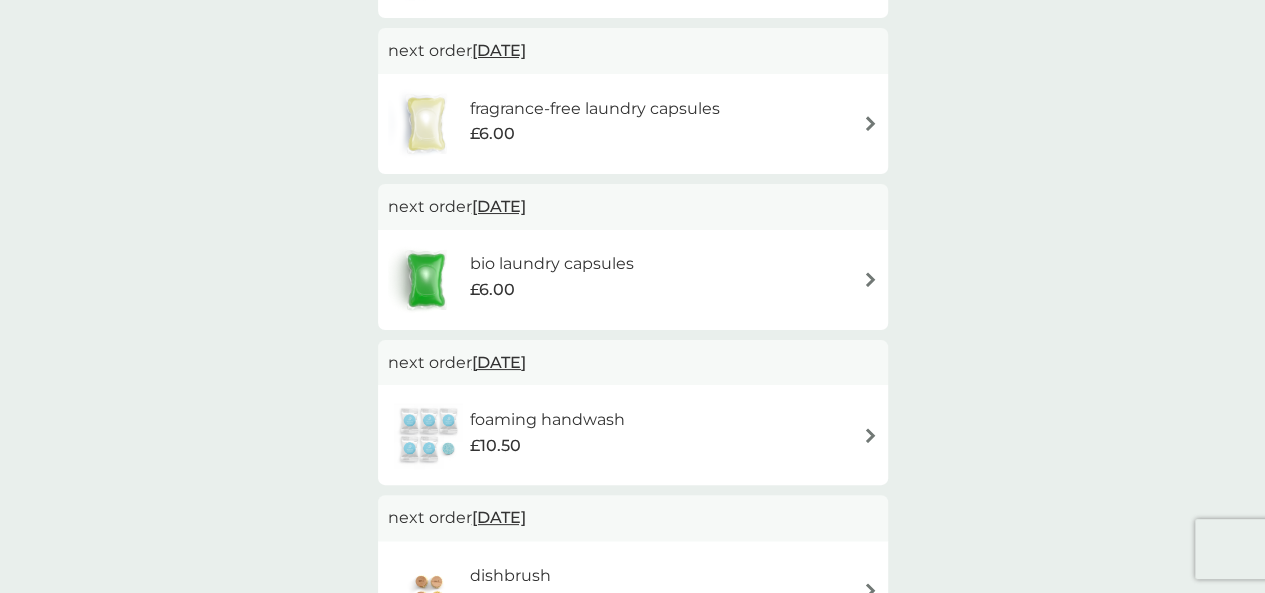 click on "bio laundry capsules" at bounding box center [551, 264] 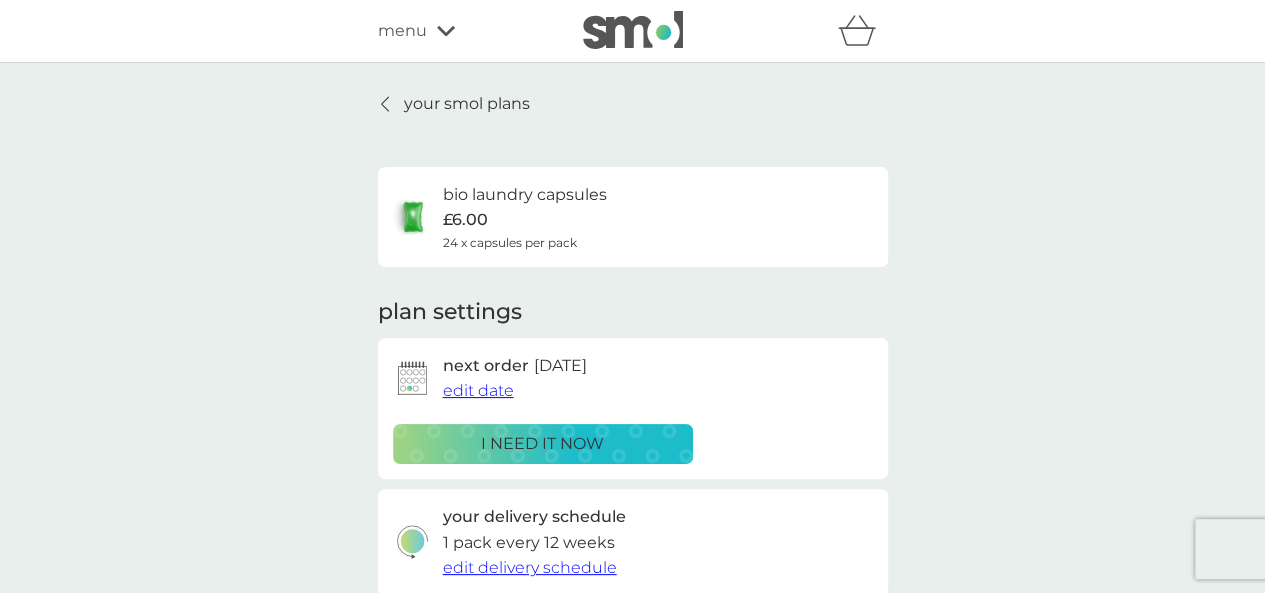 scroll, scrollTop: 200, scrollLeft: 0, axis: vertical 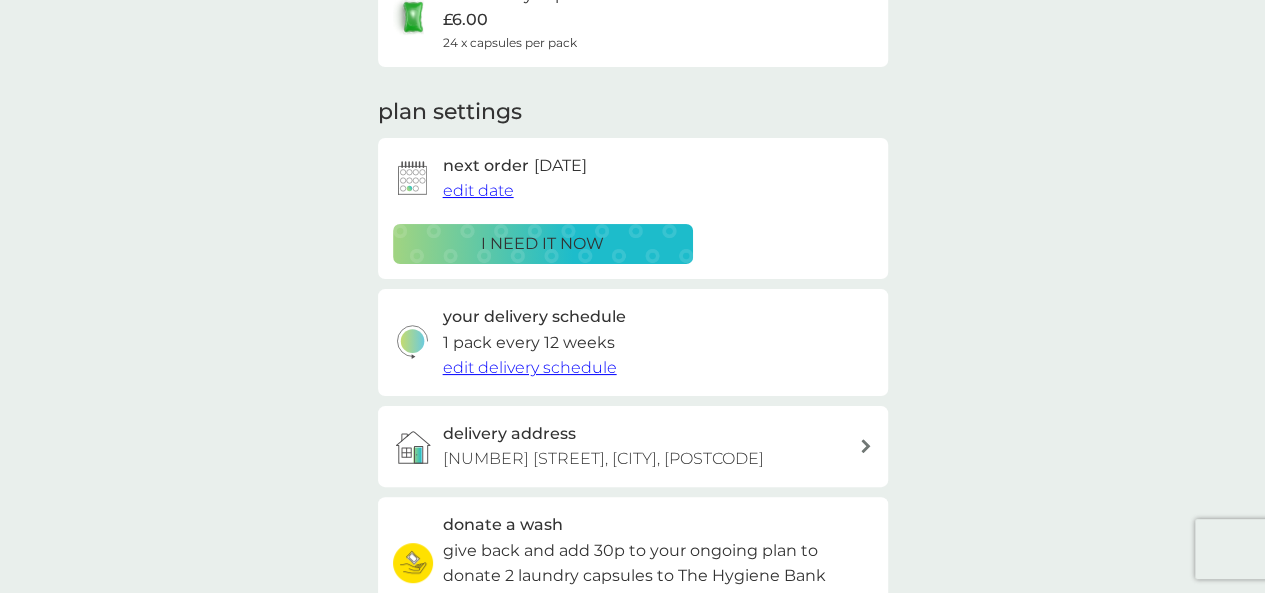 click on "edit date" at bounding box center [478, 190] 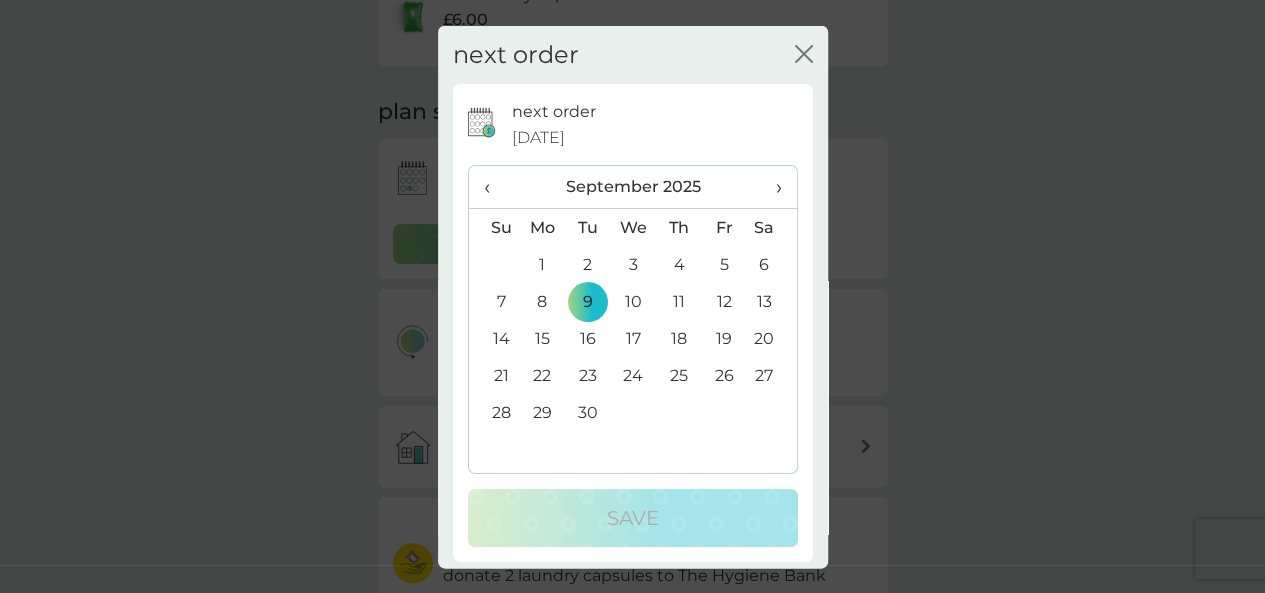 click on "‹" at bounding box center [494, 187] 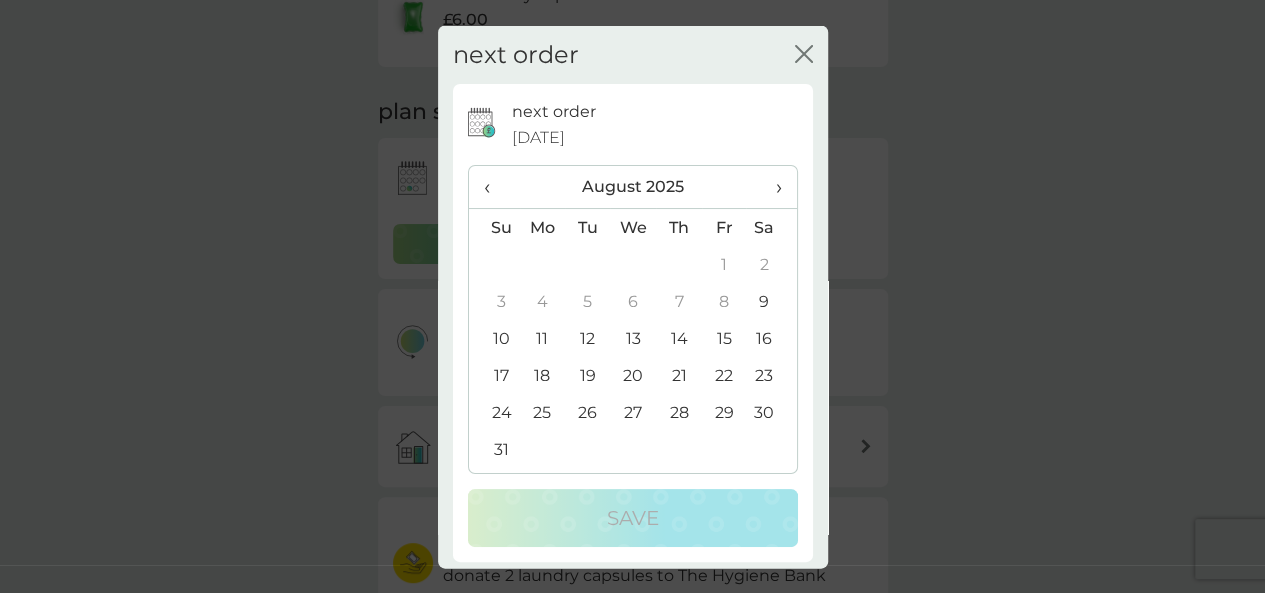 click on "12" at bounding box center (587, 338) 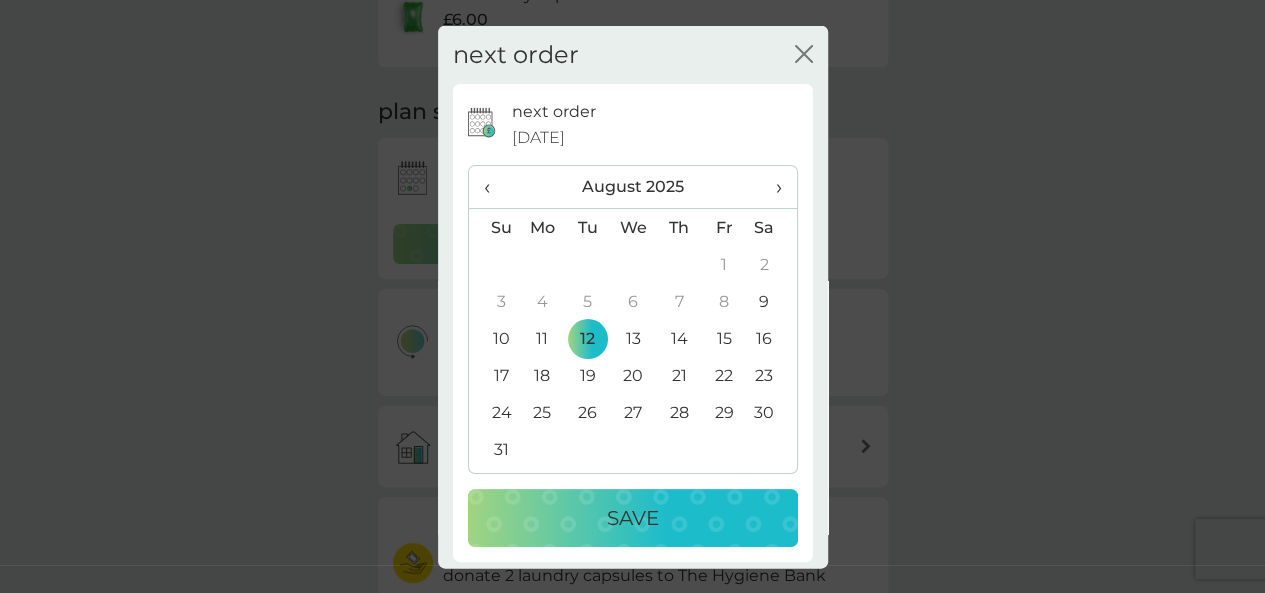 click on "Save" at bounding box center (633, 518) 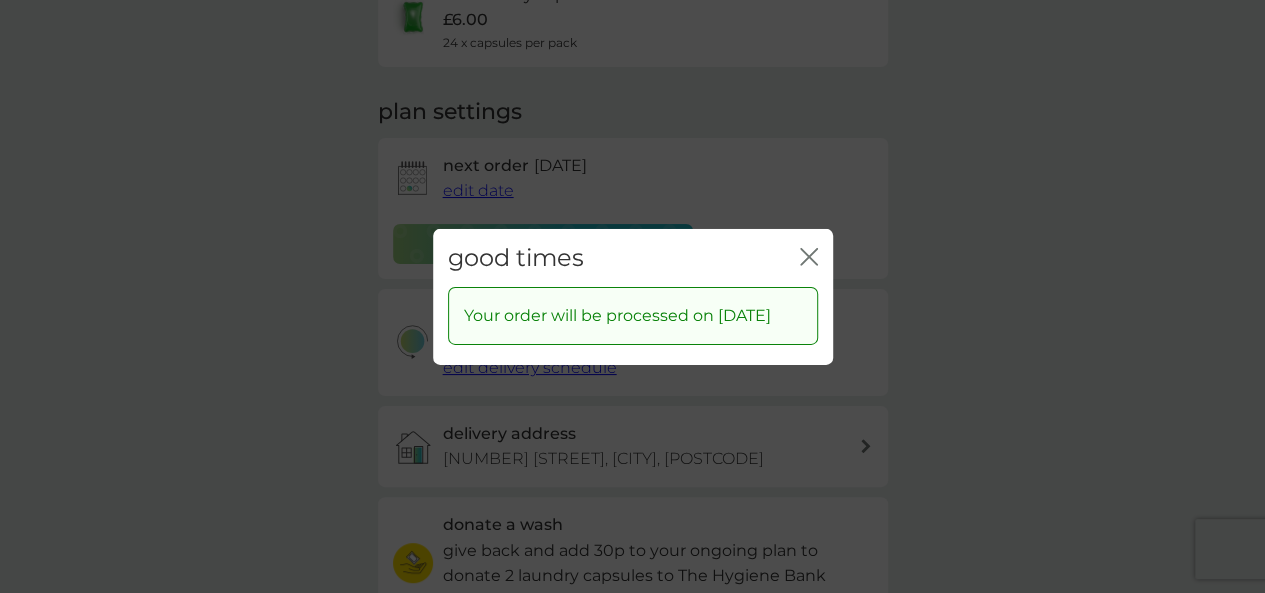 click 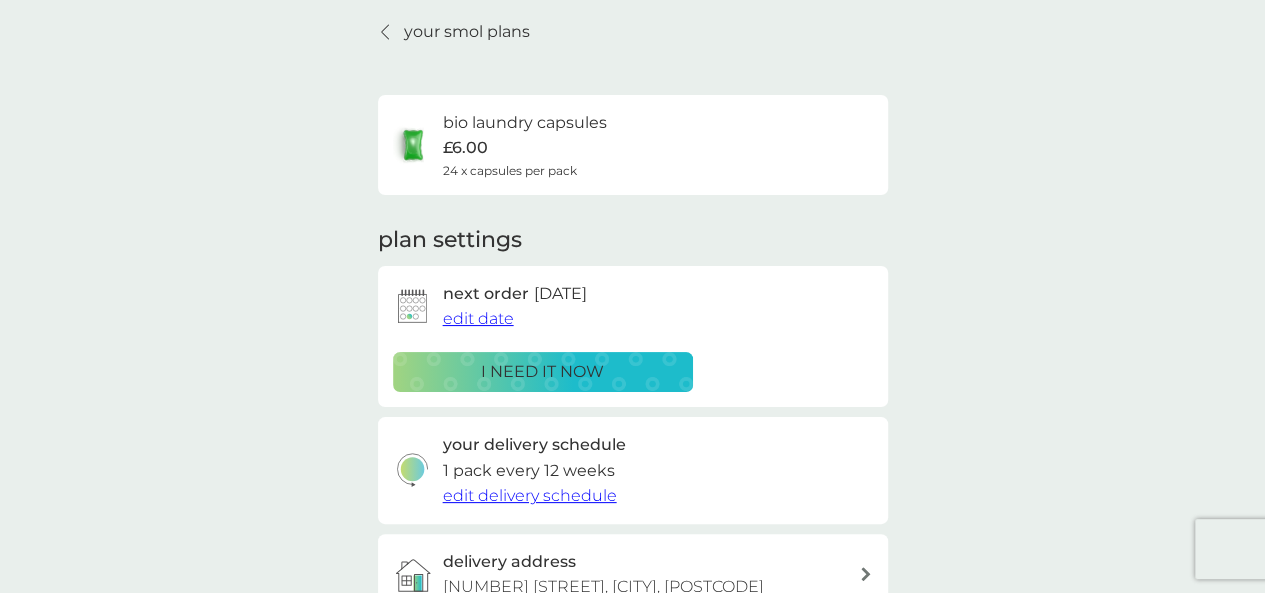 scroll, scrollTop: 0, scrollLeft: 0, axis: both 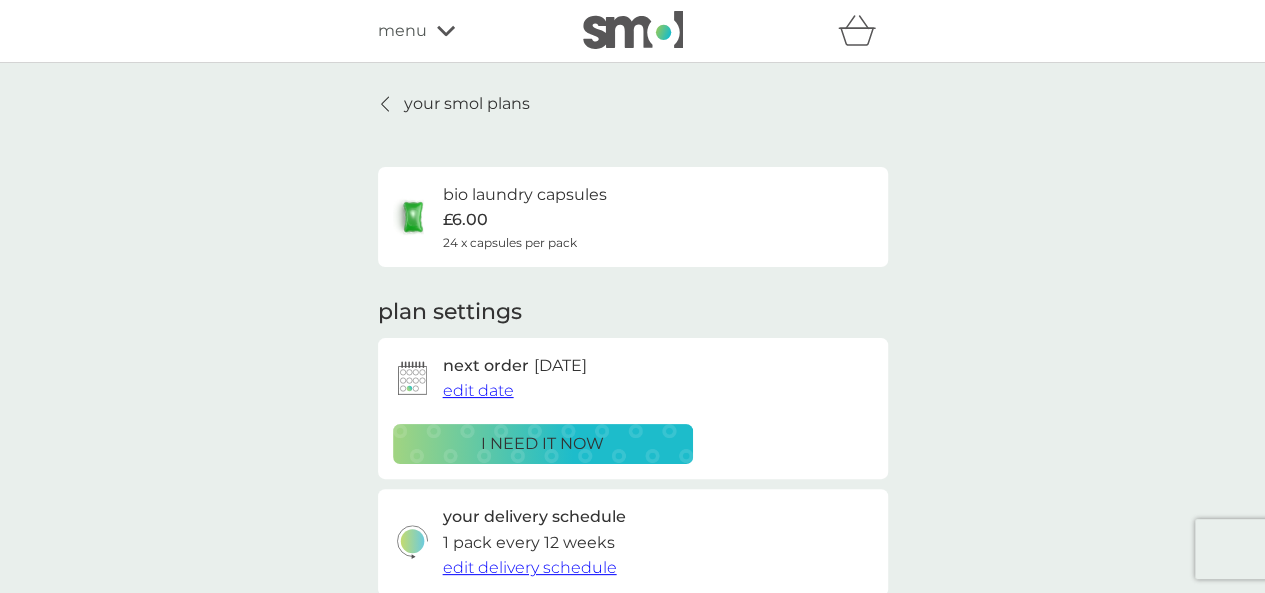 click on "your smol plans" at bounding box center (467, 104) 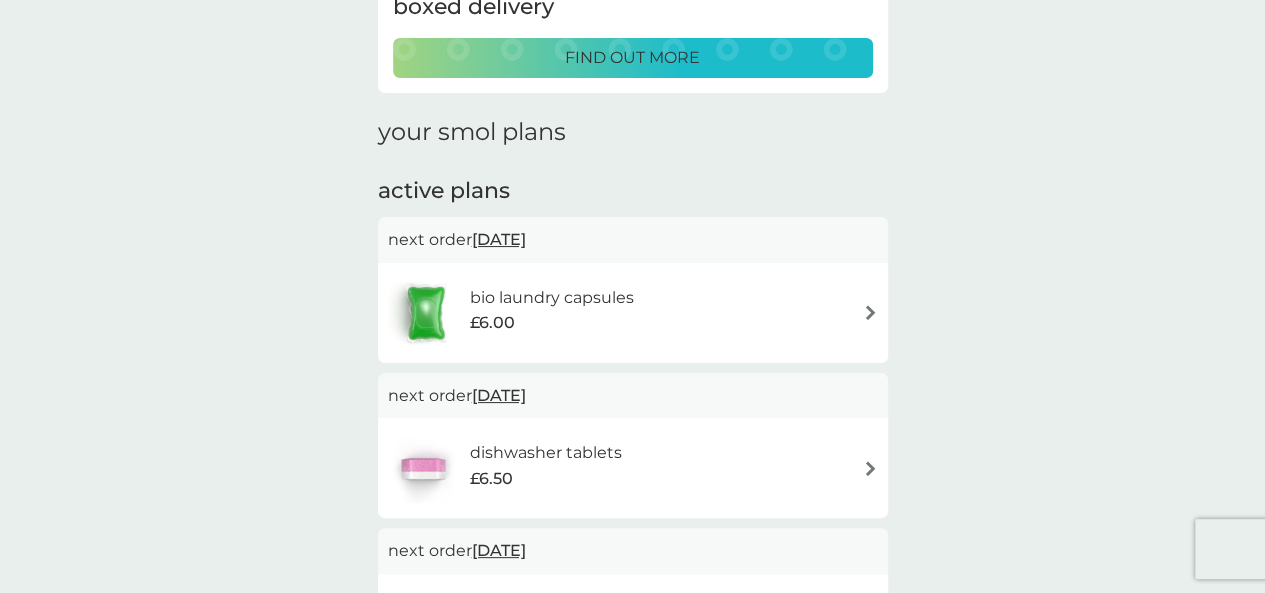 scroll, scrollTop: 300, scrollLeft: 0, axis: vertical 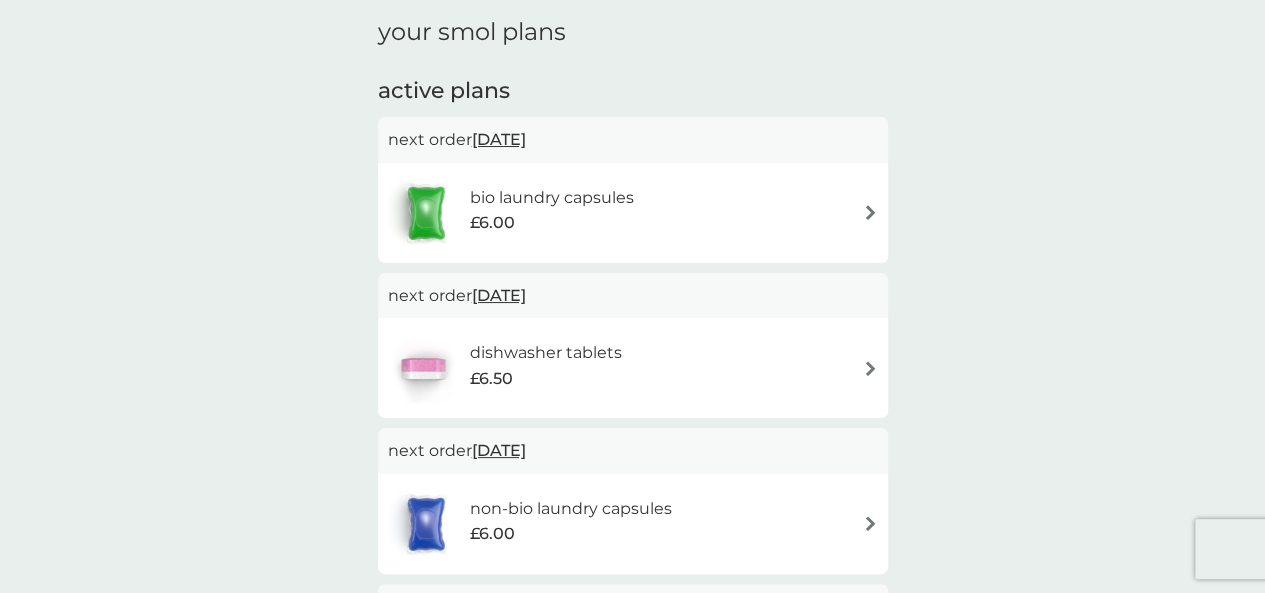 click on "combine your upcoming orders in one boxed delivery find out more your smol plans active plans next order  [DATE] [PRODUCT] [PRICE] next order  [DATE] [PRODUCT] [PRICE] next order  [DATE] [PRODUCT] [PRICE] next order  [DATE] [PRODUCT] [PRICE] next order  [DATE] [PRODUCT] [PRICE] next order  [DATE] [PRODUCT] [PRICE]" at bounding box center (632, 426) 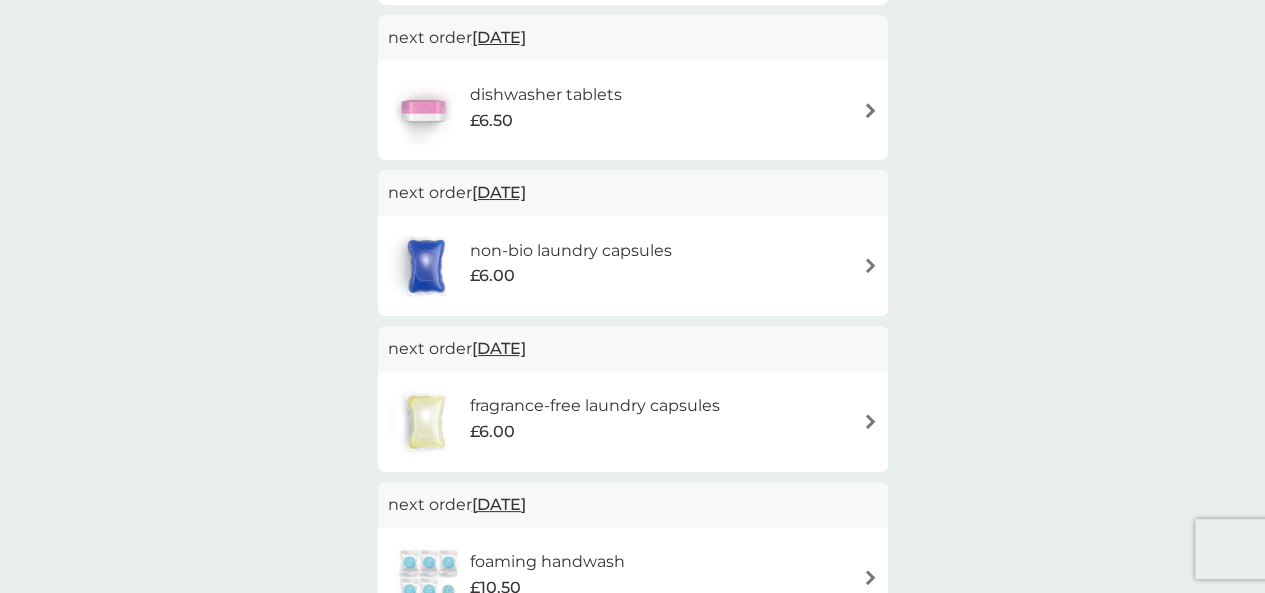 scroll, scrollTop: 600, scrollLeft: 0, axis: vertical 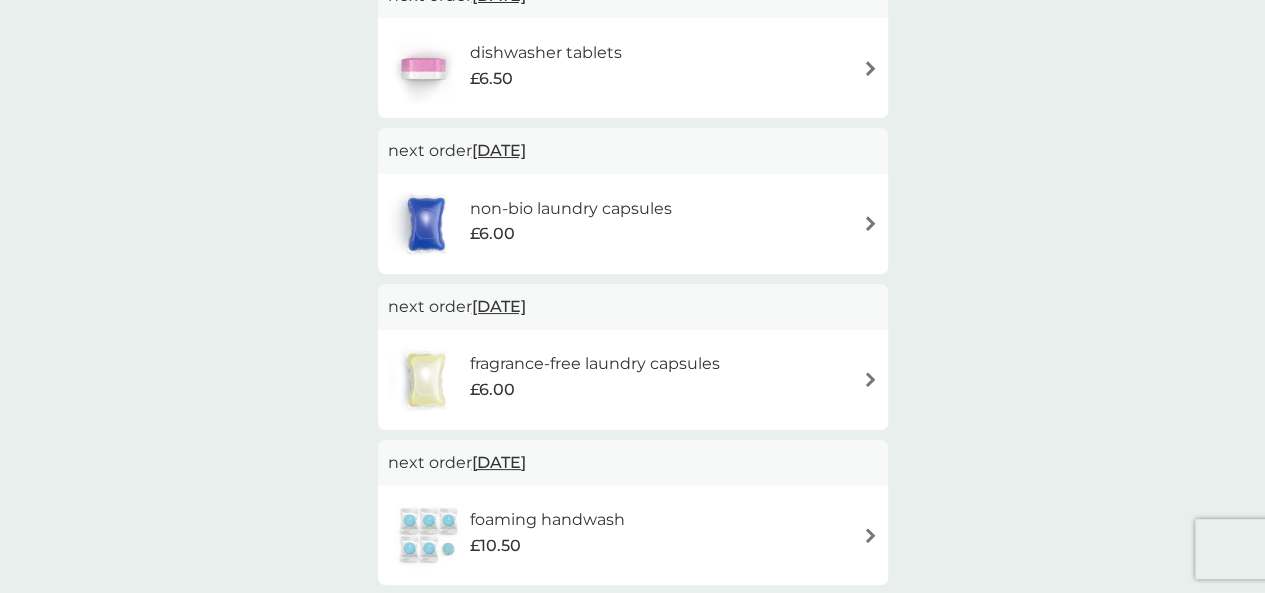 click on "[DATE]" at bounding box center (499, 150) 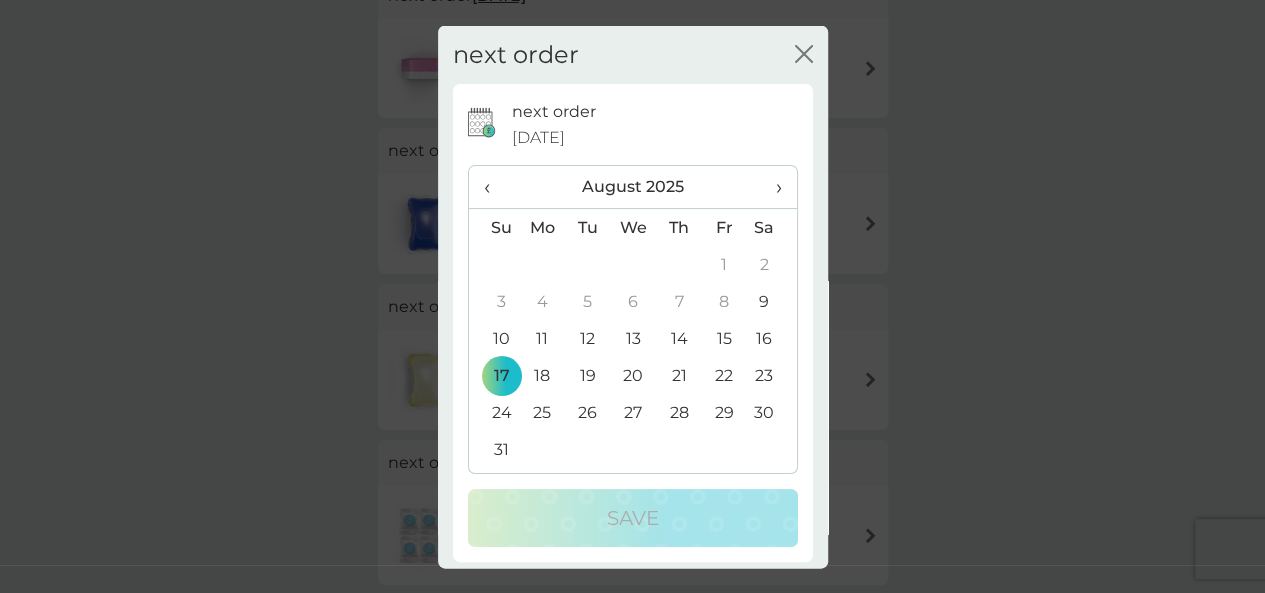 click on "›" at bounding box center (771, 187) 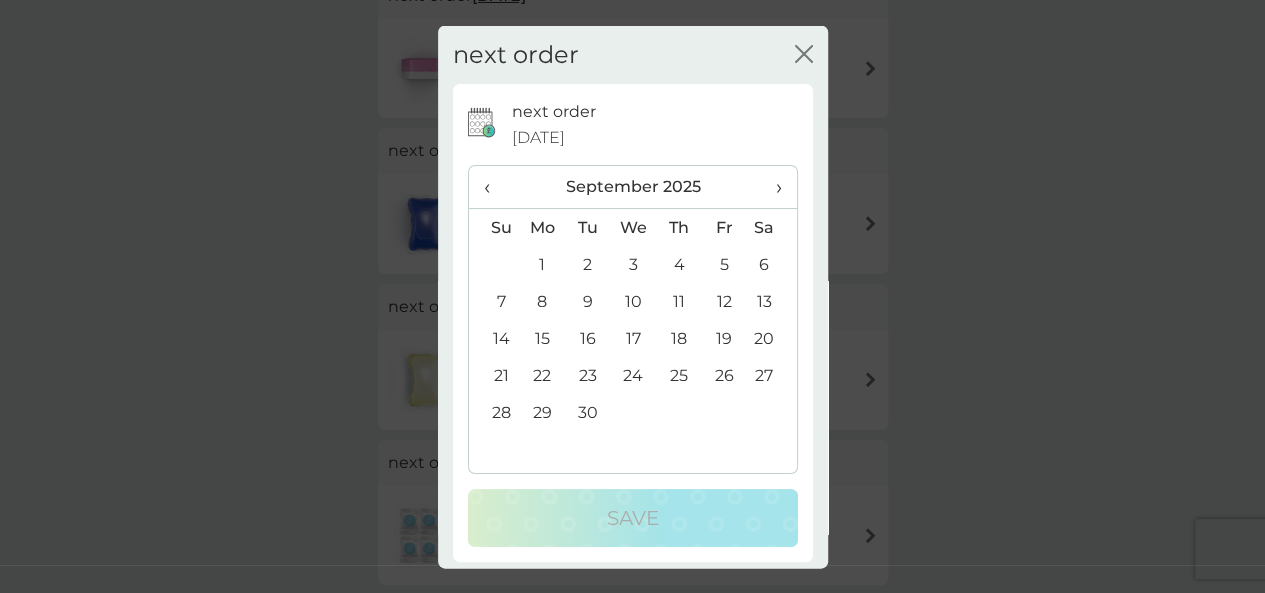 click on "9" at bounding box center [587, 301] 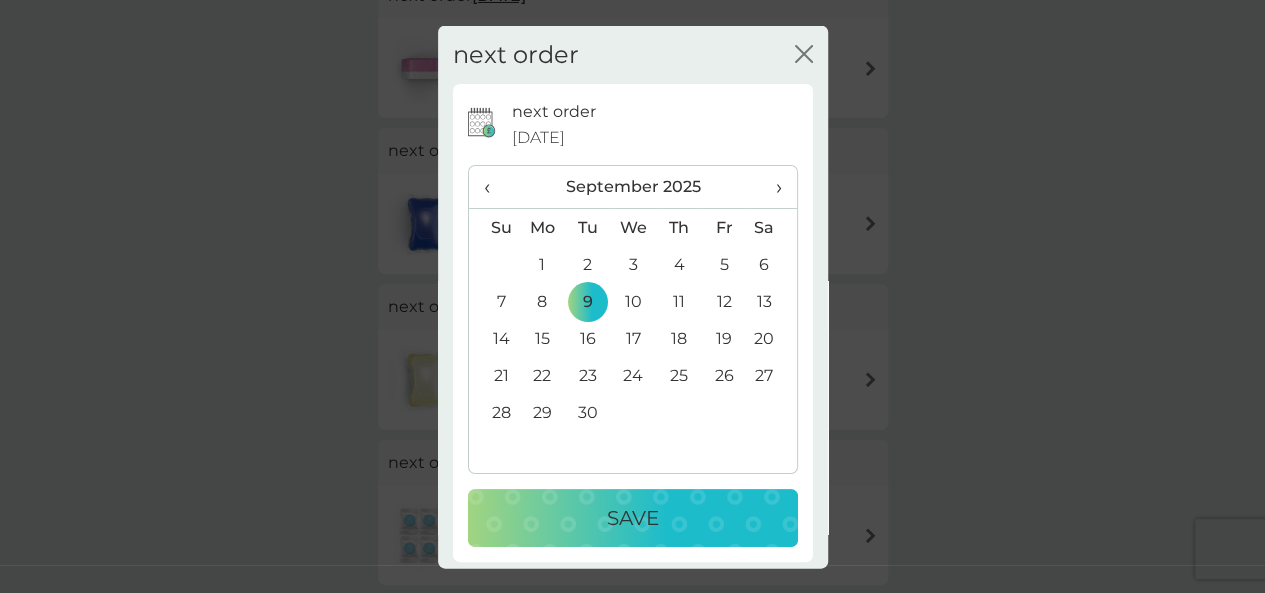 click on "Save" at bounding box center [633, 518] 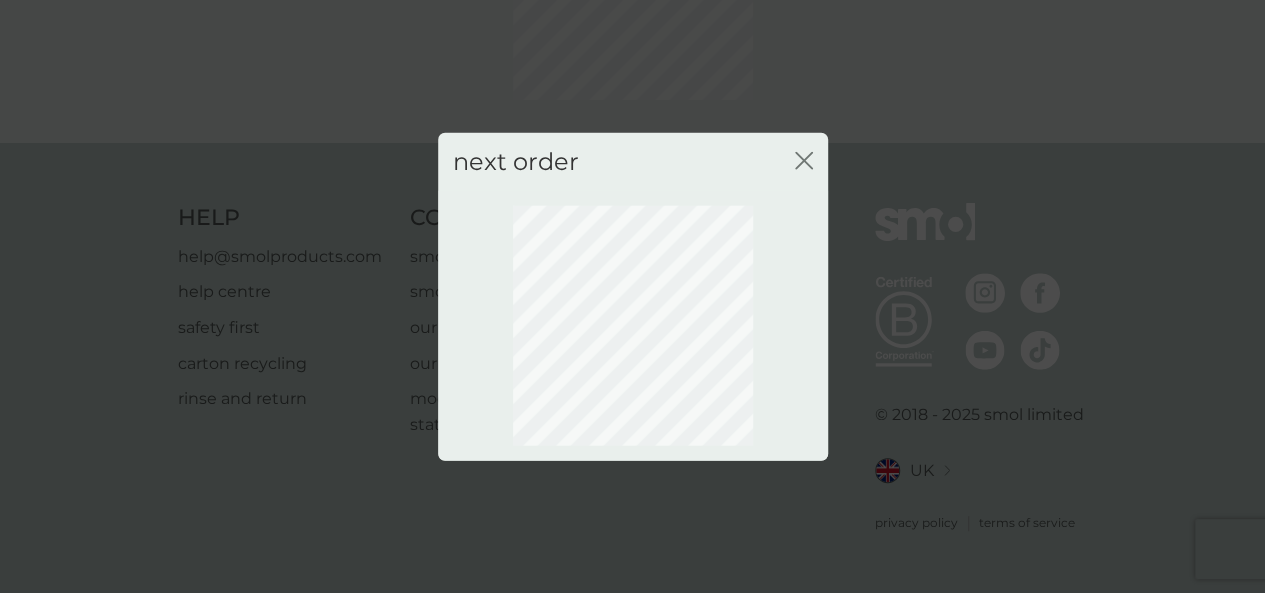 scroll, scrollTop: 245, scrollLeft: 0, axis: vertical 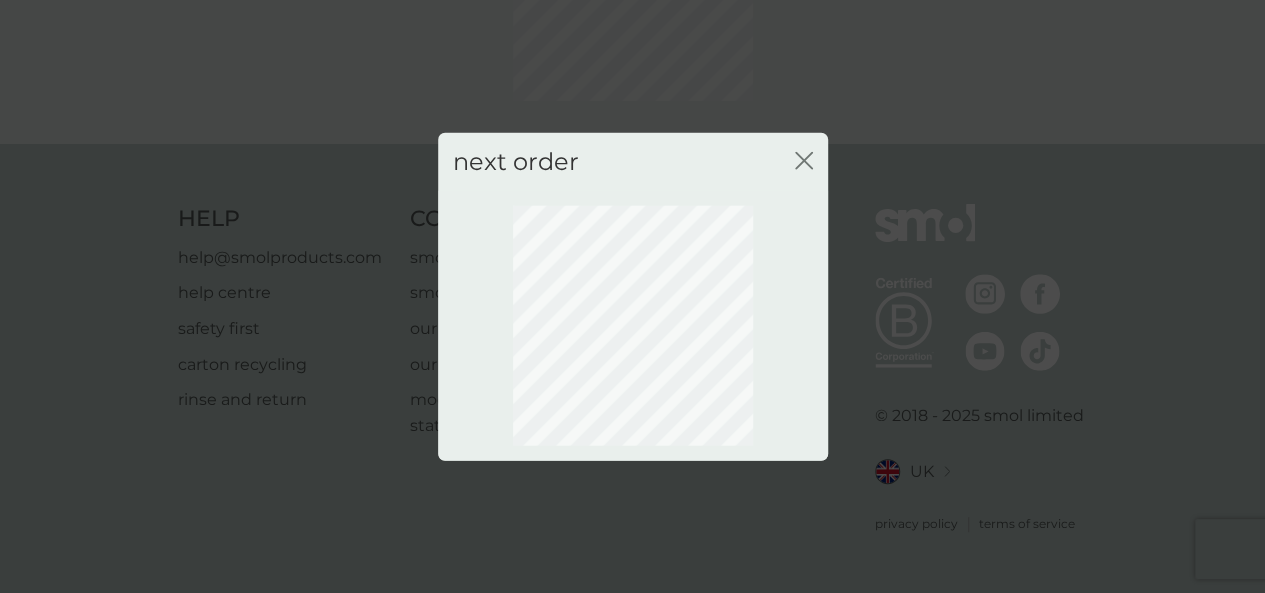 click 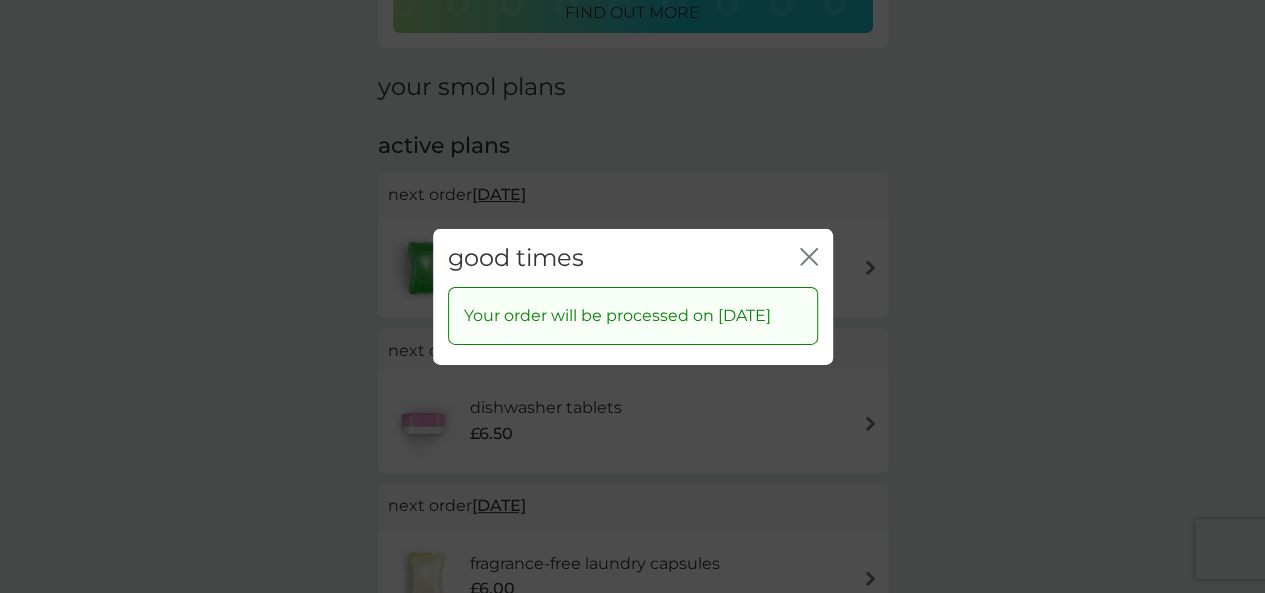 click on "close" 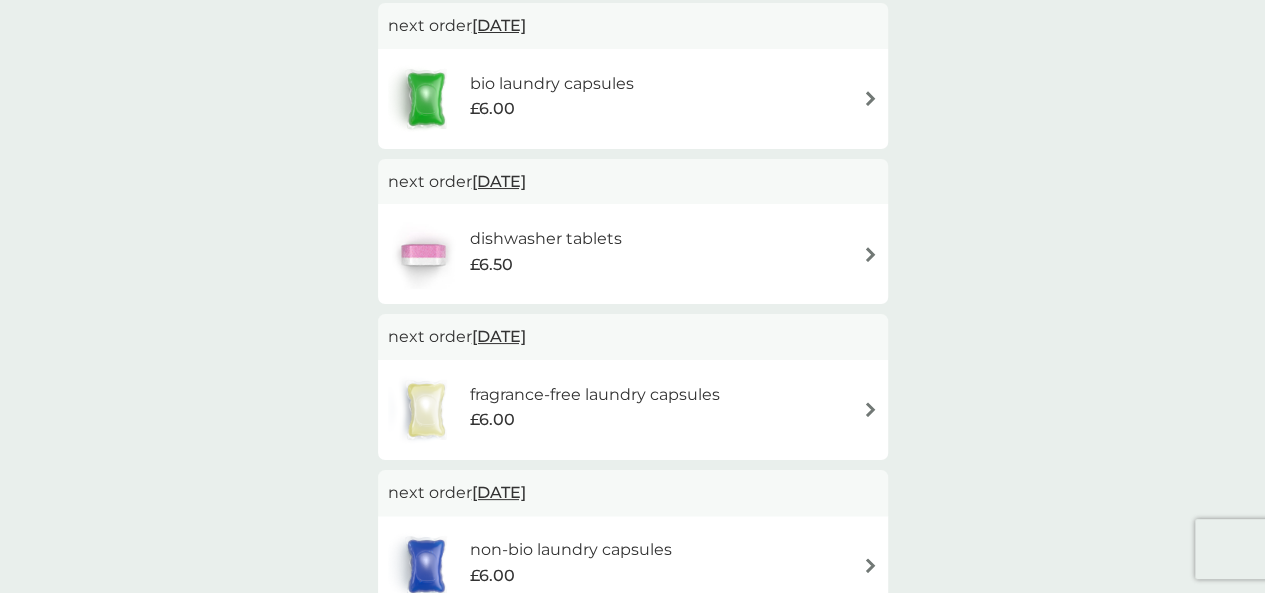 scroll, scrollTop: 445, scrollLeft: 0, axis: vertical 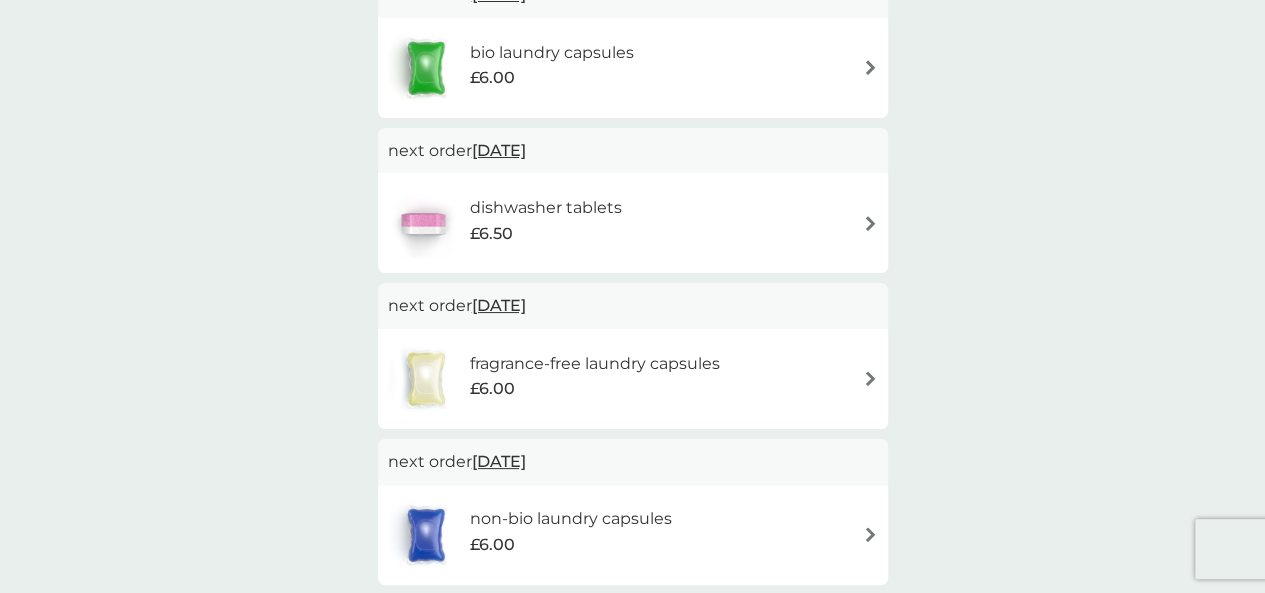 click on "[DATE]" at bounding box center [499, 305] 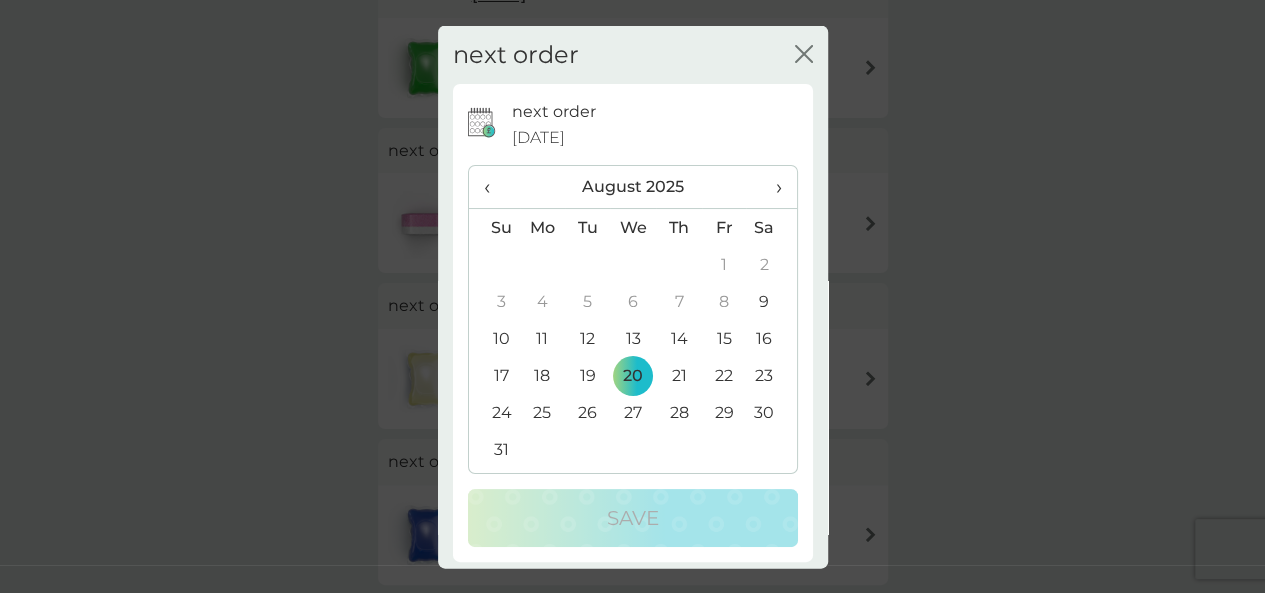 click on "next order close" at bounding box center (633, 54) 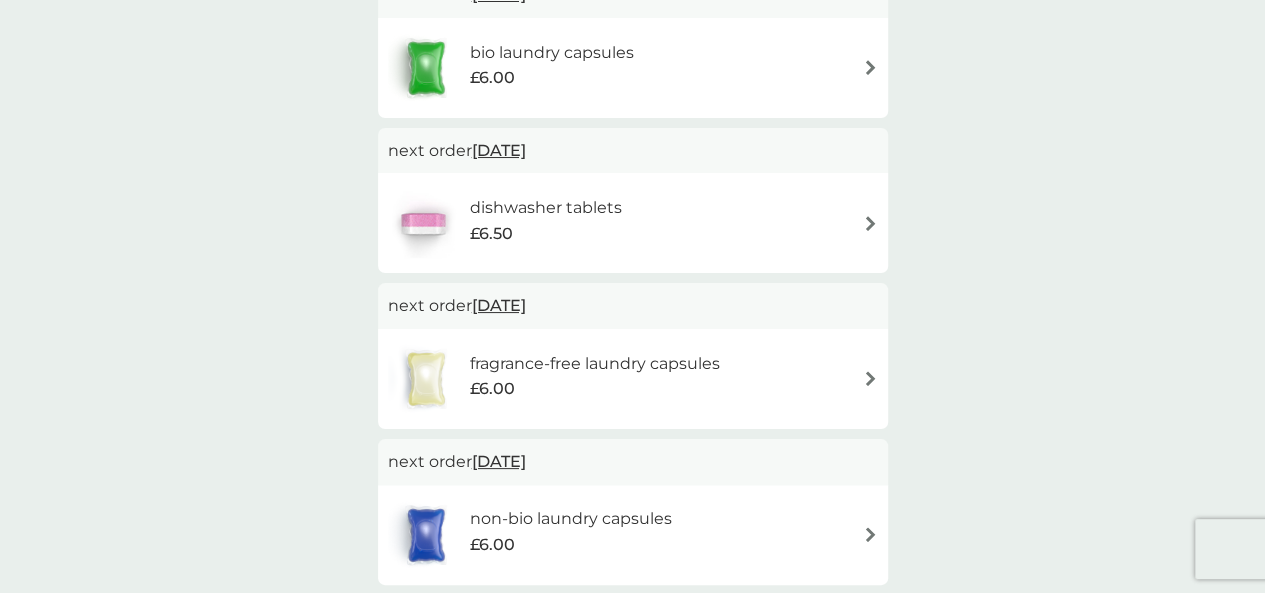 drag, startPoint x: 513, startPoint y: 358, endPoint x: 436, endPoint y: 371, distance: 78.08969 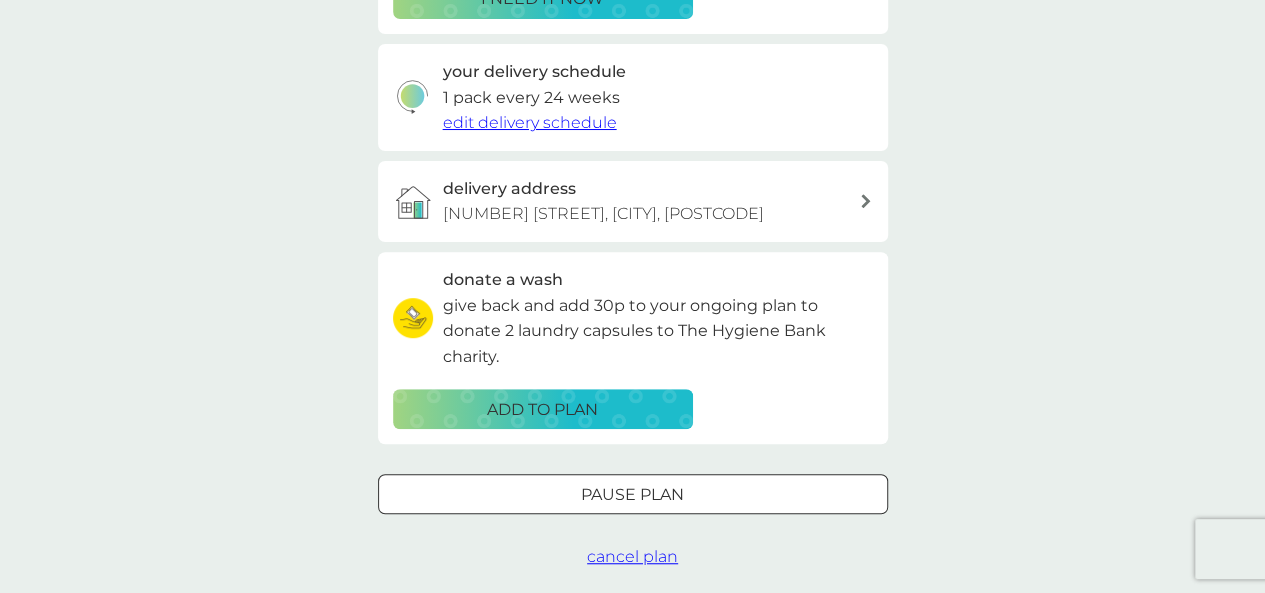 scroll, scrollTop: 0, scrollLeft: 0, axis: both 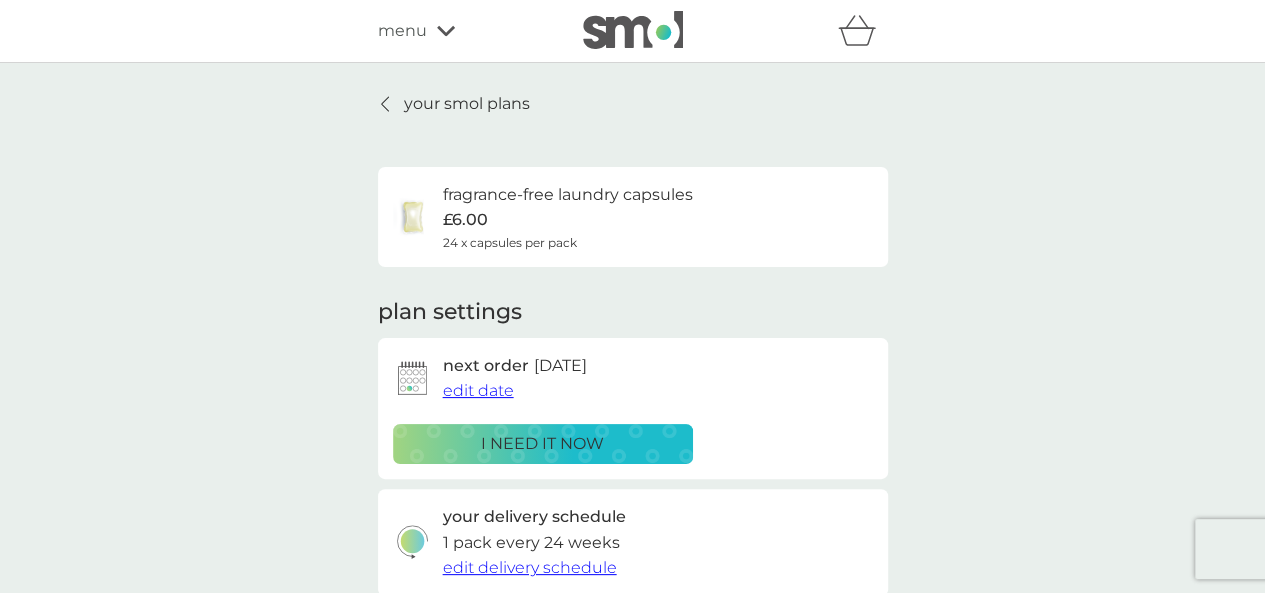 click on "your smol plans" at bounding box center [467, 104] 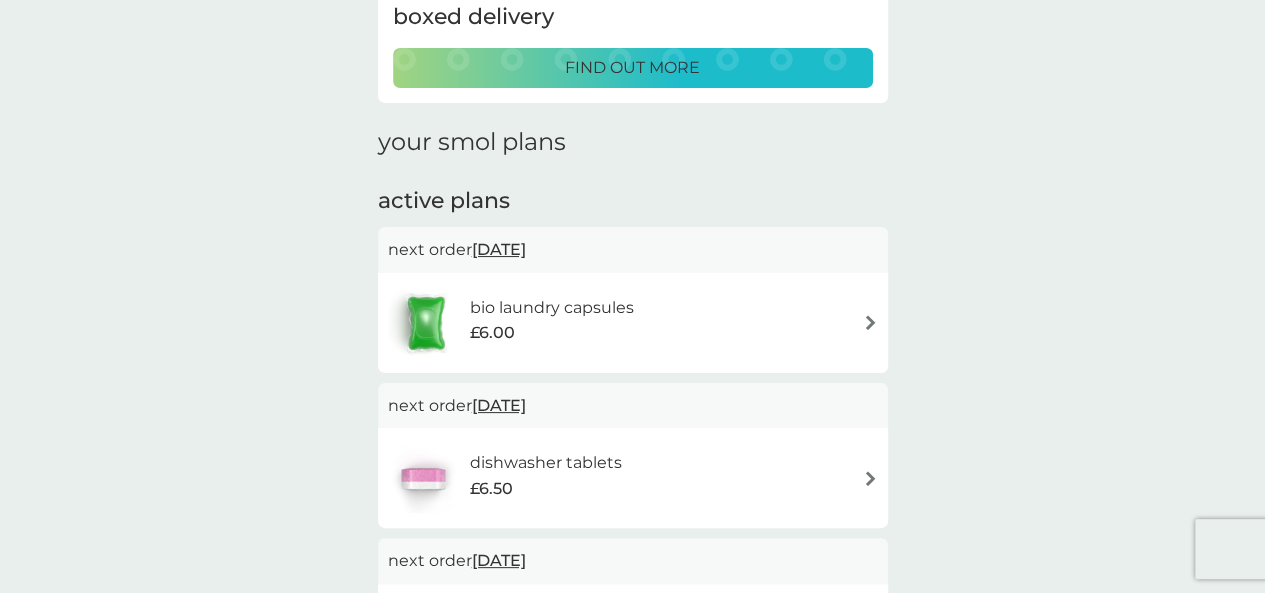 scroll, scrollTop: 500, scrollLeft: 0, axis: vertical 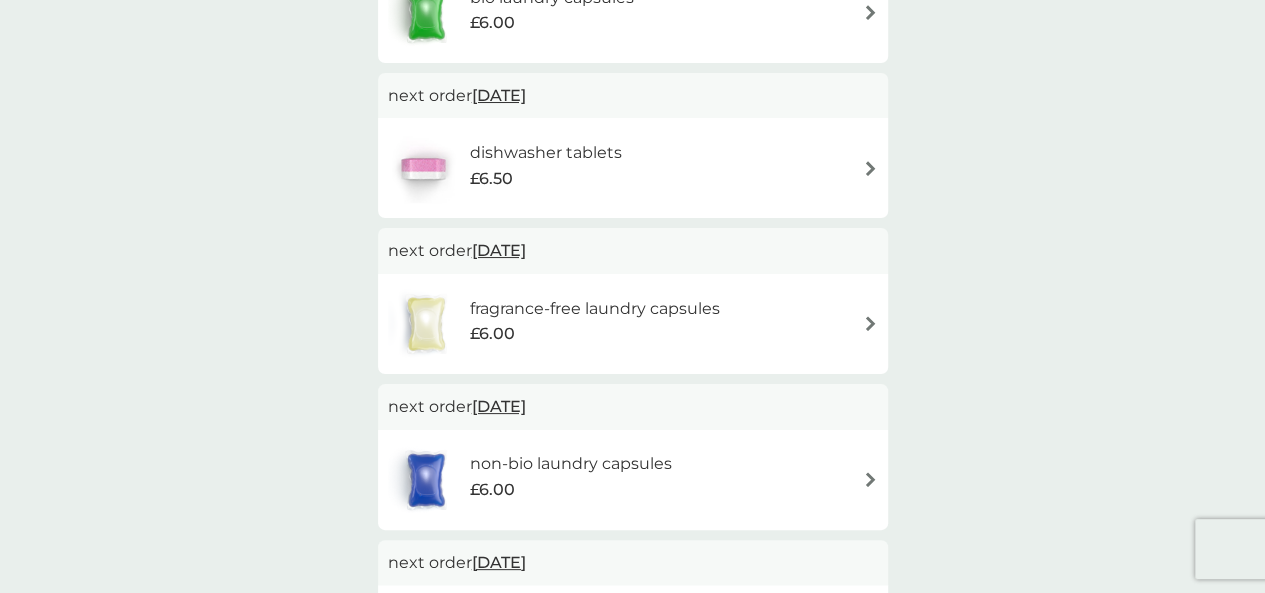 click on "non-bio laundry capsules £6.00" at bounding box center (633, 480) 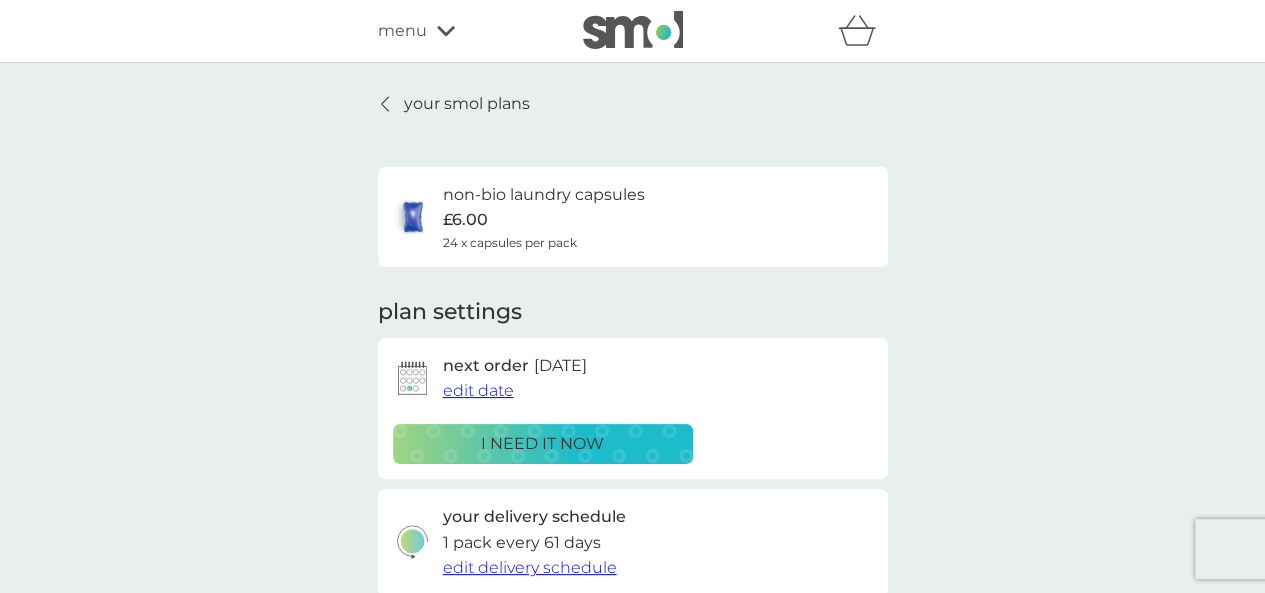 click on "your smol plans" at bounding box center [467, 104] 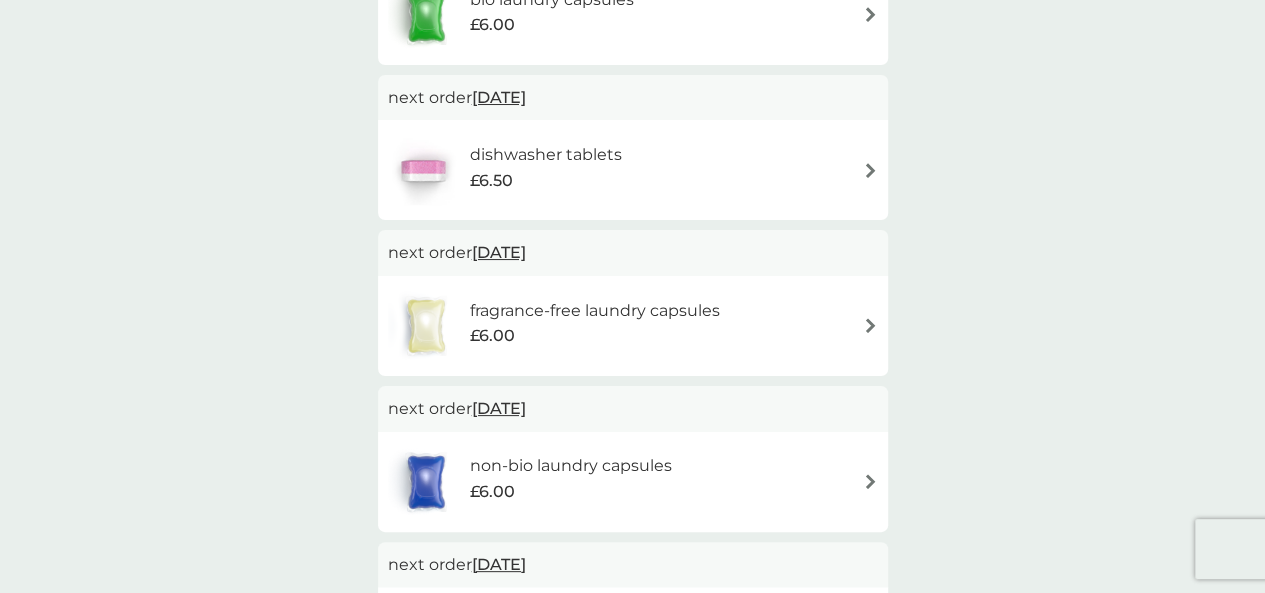 scroll, scrollTop: 500, scrollLeft: 0, axis: vertical 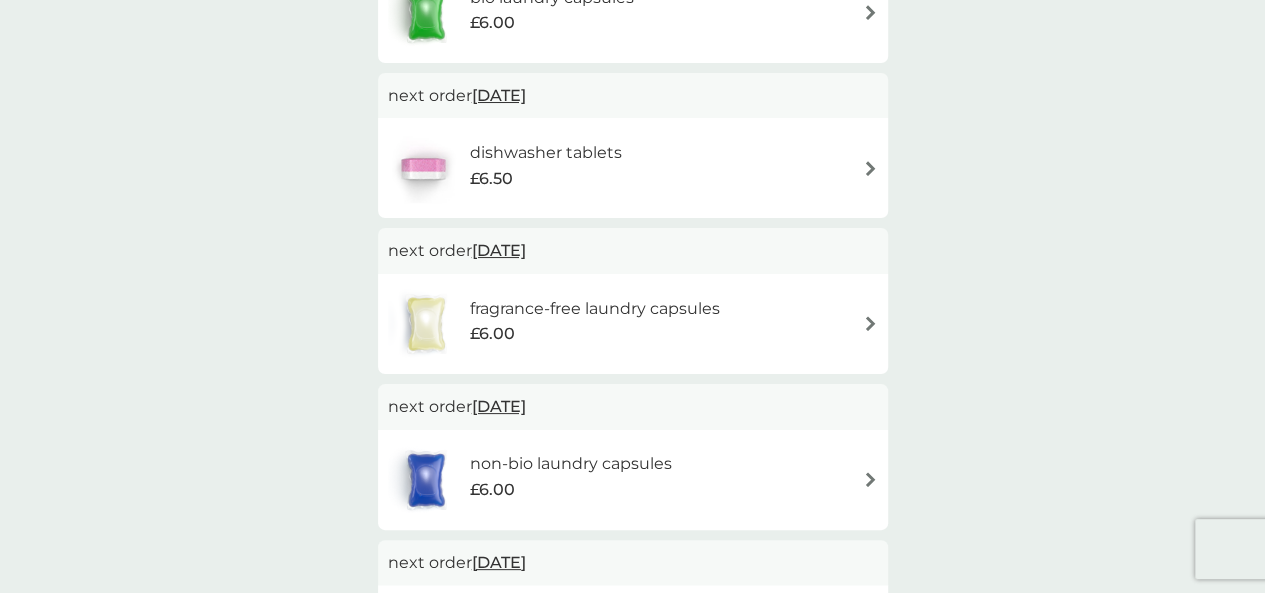 click on "fragrance-free laundry capsules" at bounding box center (594, 309) 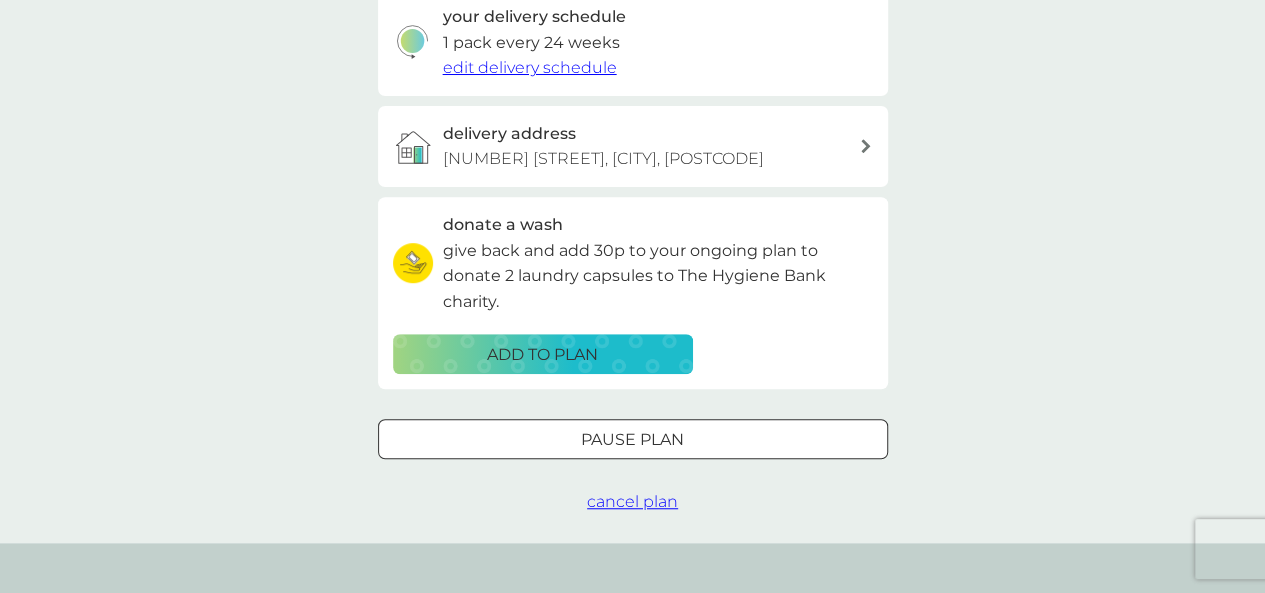 scroll, scrollTop: 0, scrollLeft: 0, axis: both 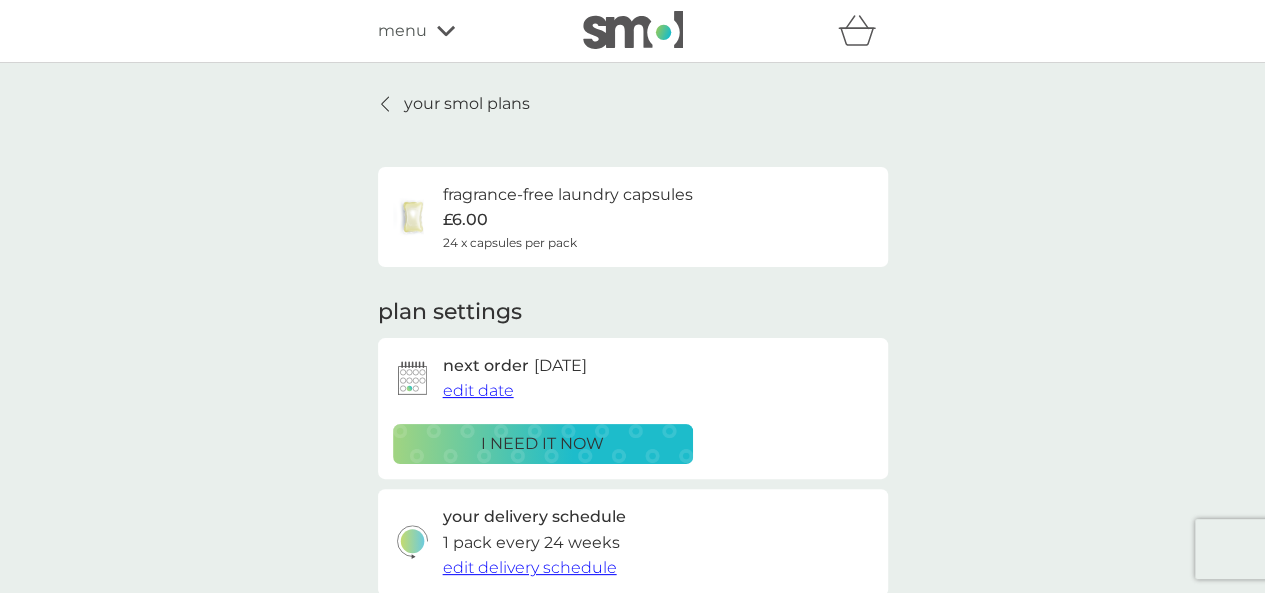 click on "edit date" at bounding box center (478, 390) 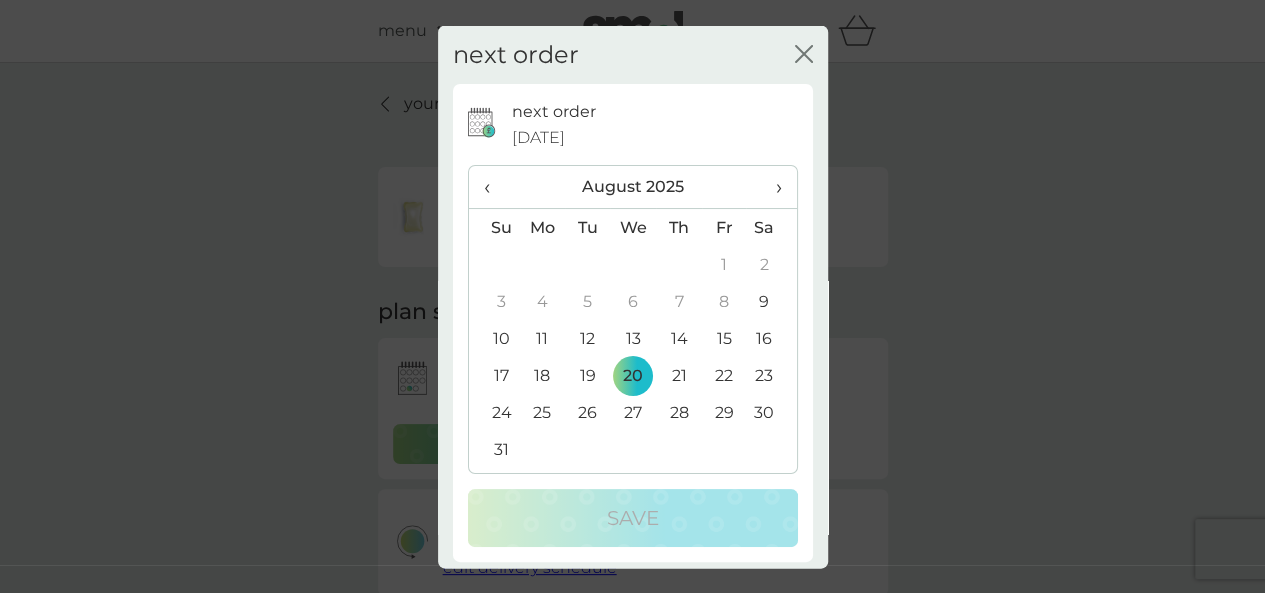 click on "›" at bounding box center [771, 187] 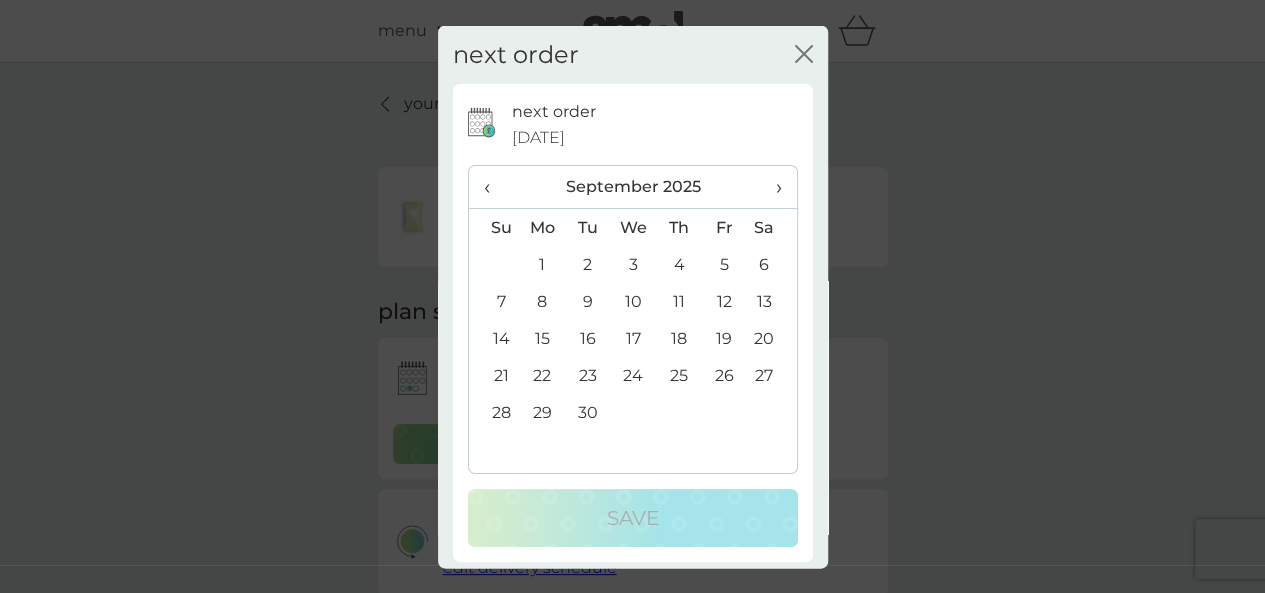 click on "9" at bounding box center (587, 301) 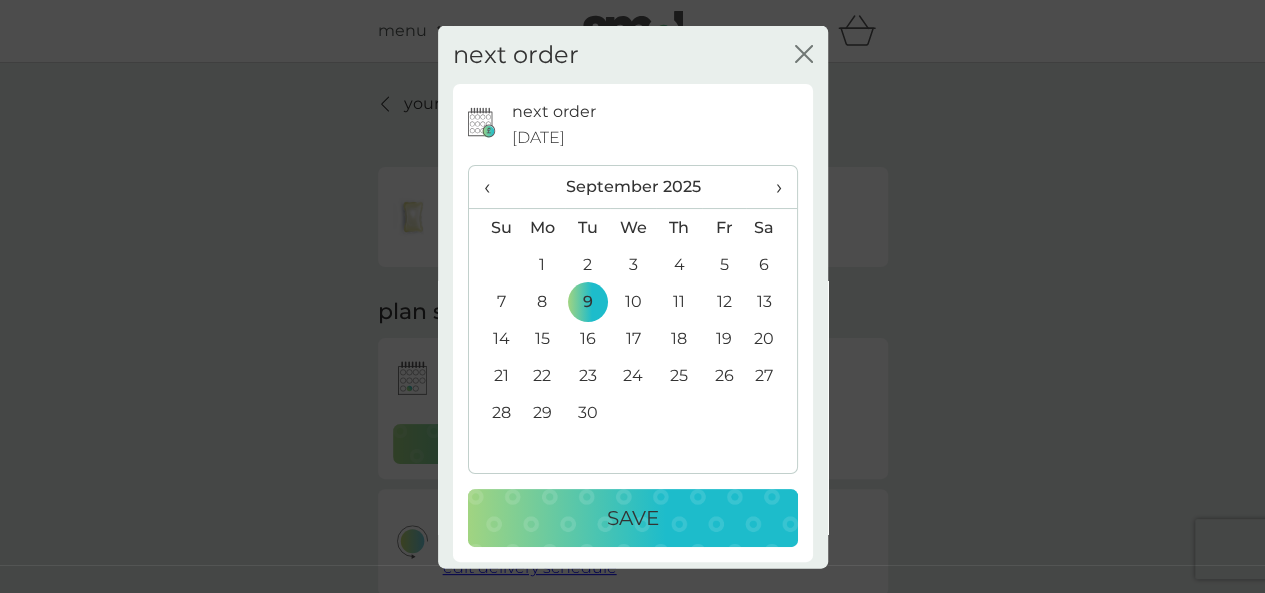 click on "Save" at bounding box center (633, 518) 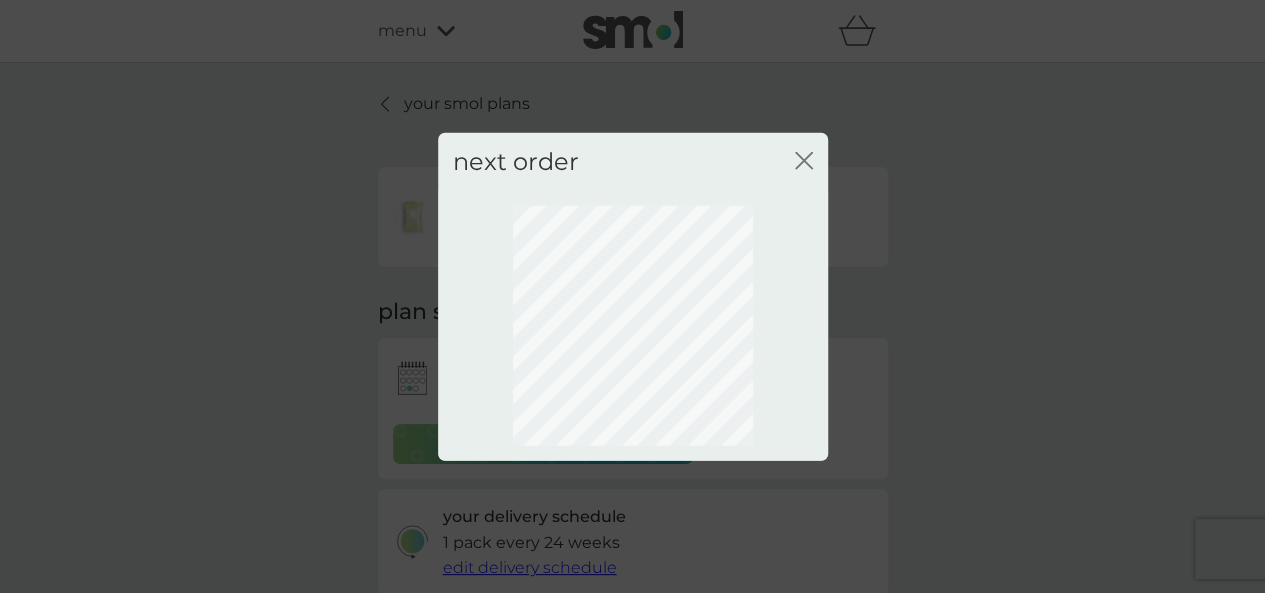 drag, startPoint x: 800, startPoint y: 164, endPoint x: 810, endPoint y: 165, distance: 10.049875 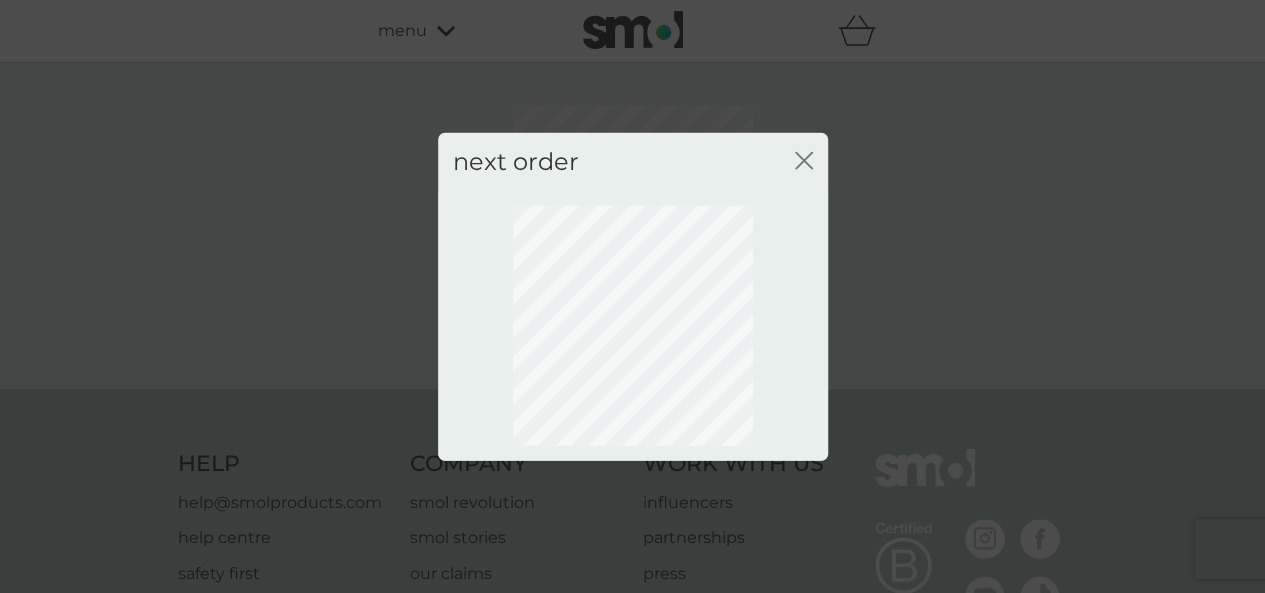 click on "close" 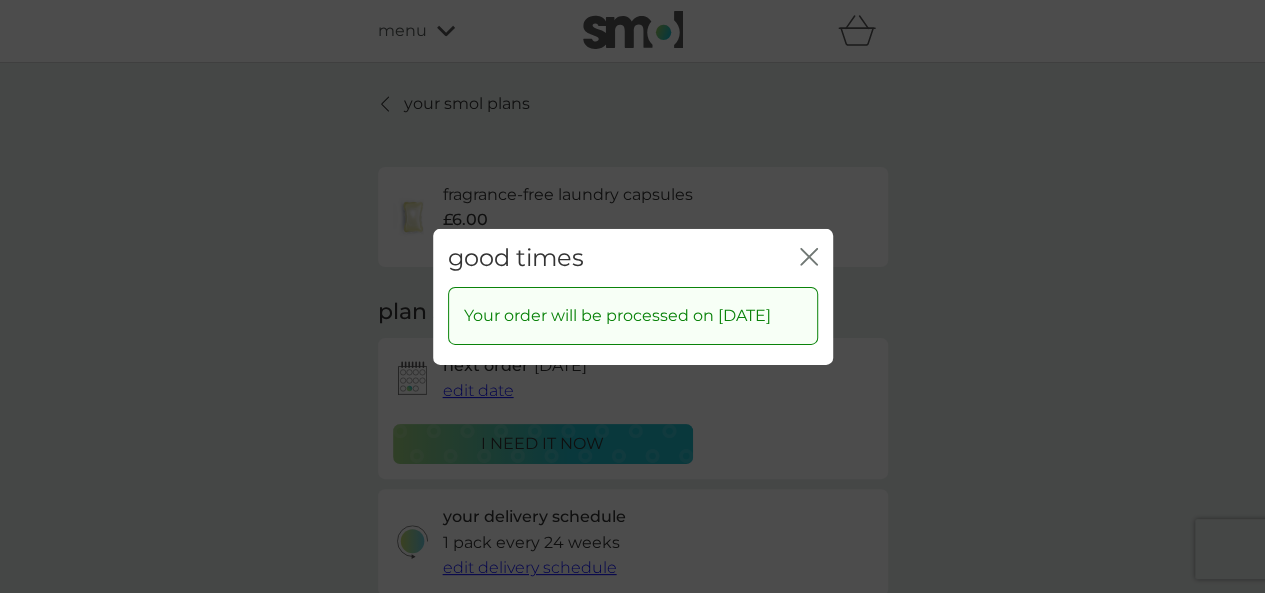 click on "good times close Your order will be processed on [DATE]" at bounding box center (632, 296) 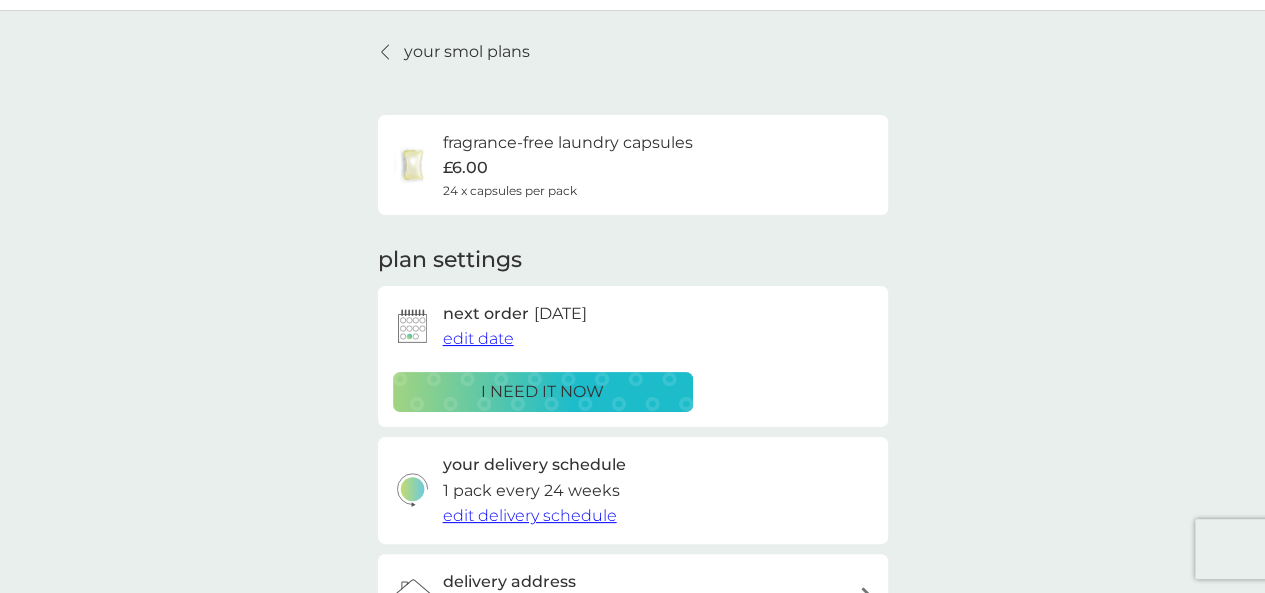 scroll, scrollTop: 0, scrollLeft: 0, axis: both 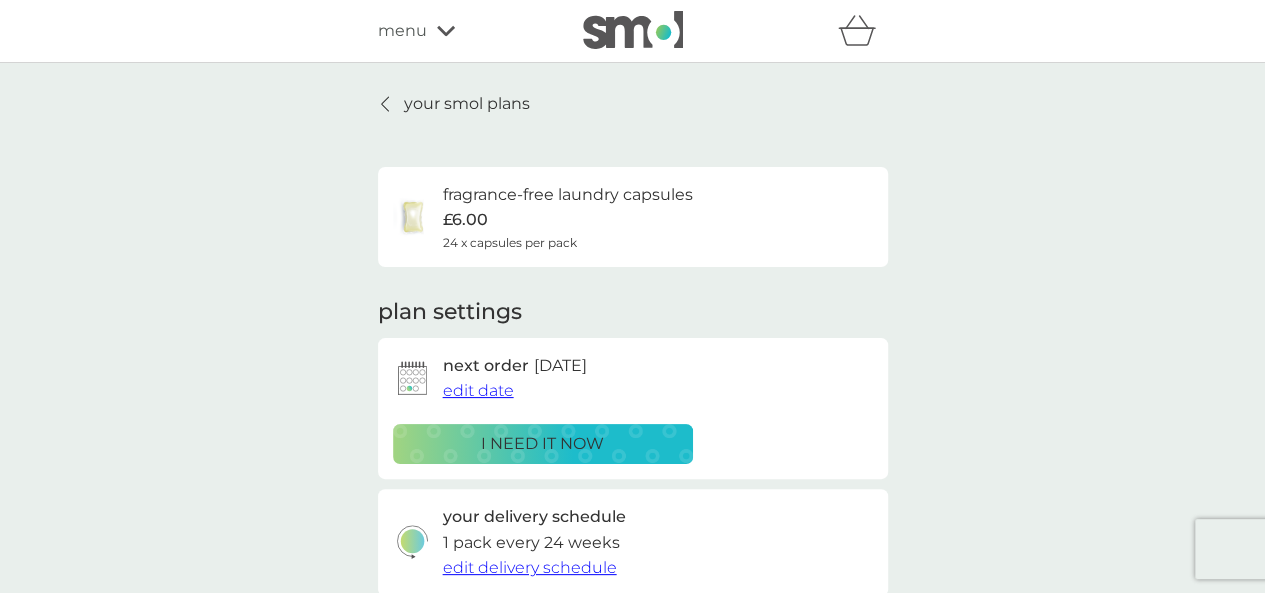 click on "your smol plans" at bounding box center (467, 104) 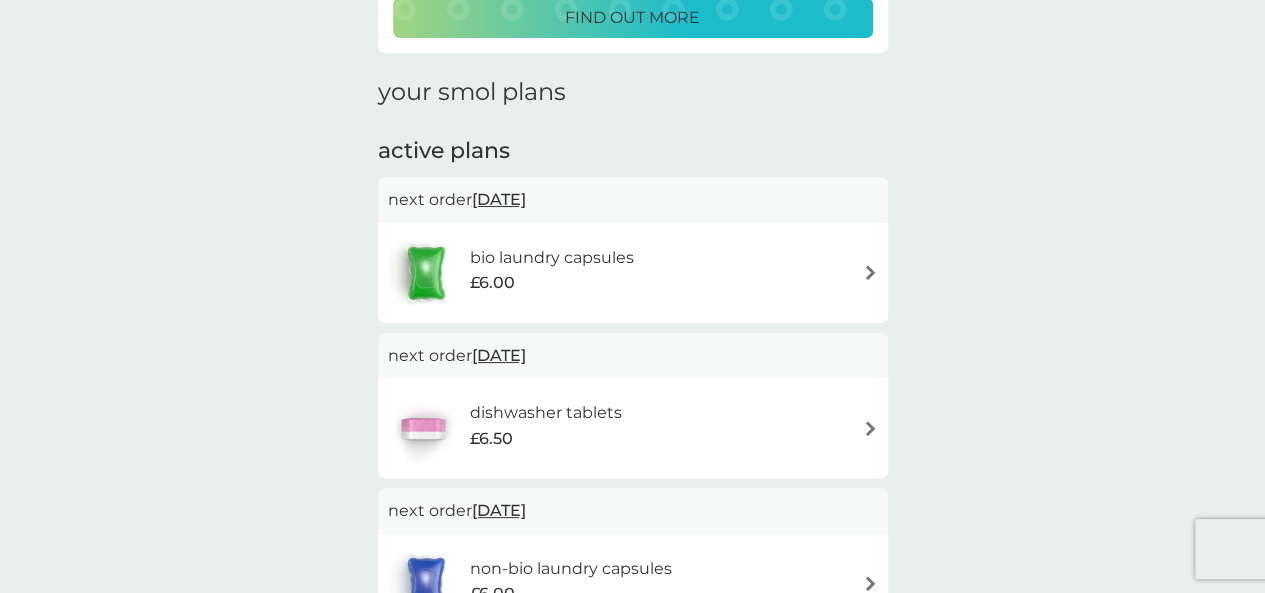 scroll, scrollTop: 300, scrollLeft: 0, axis: vertical 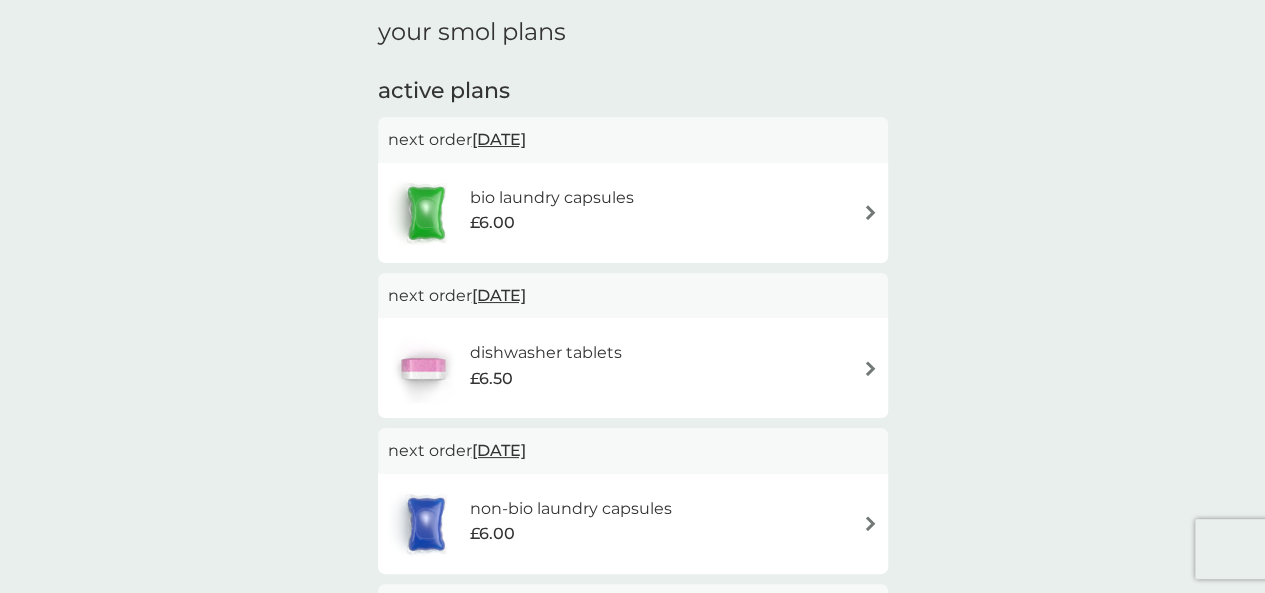click on "[DATE]" at bounding box center (499, 139) 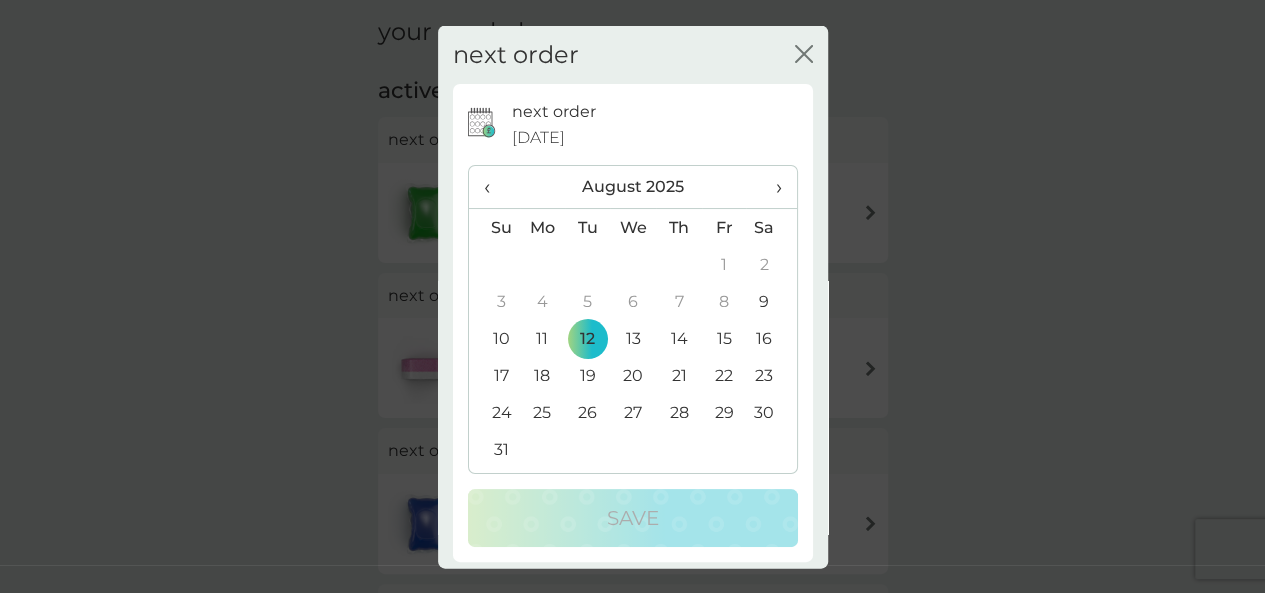 click on "19" at bounding box center (587, 375) 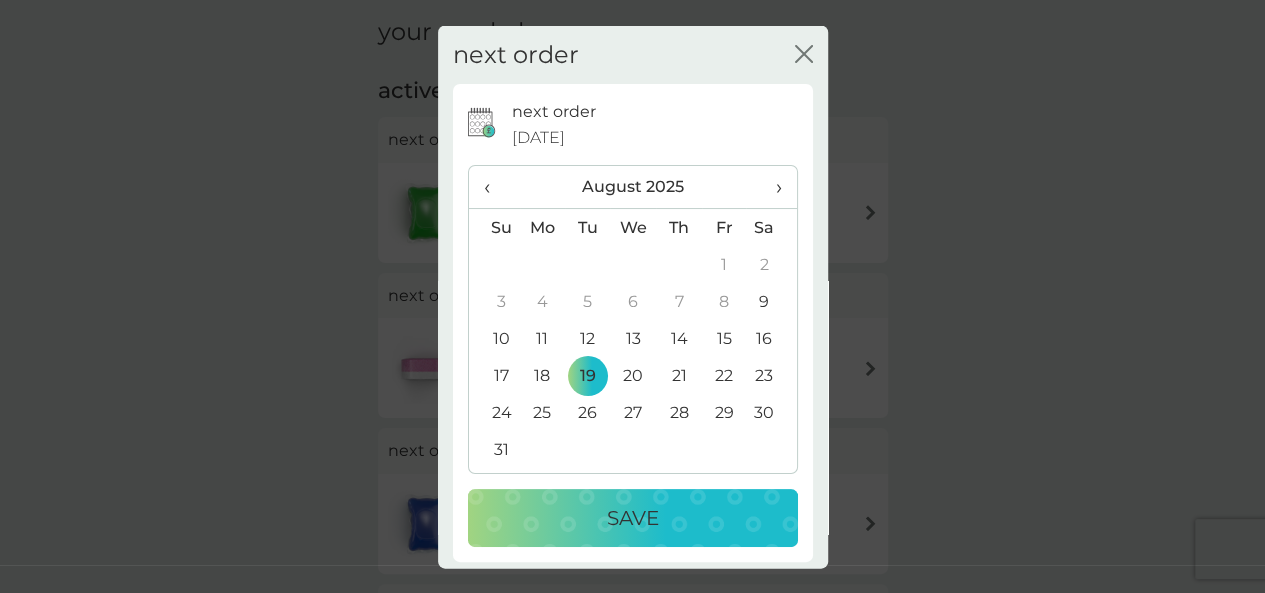 click on "Save" at bounding box center [633, 518] 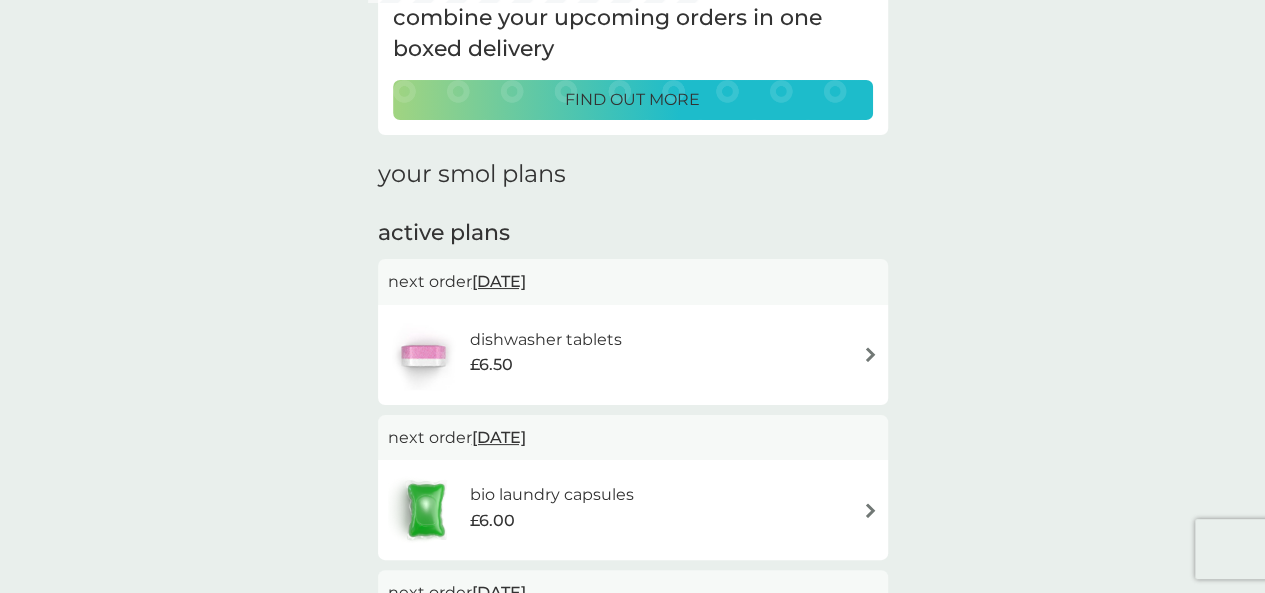 scroll, scrollTop: 300, scrollLeft: 0, axis: vertical 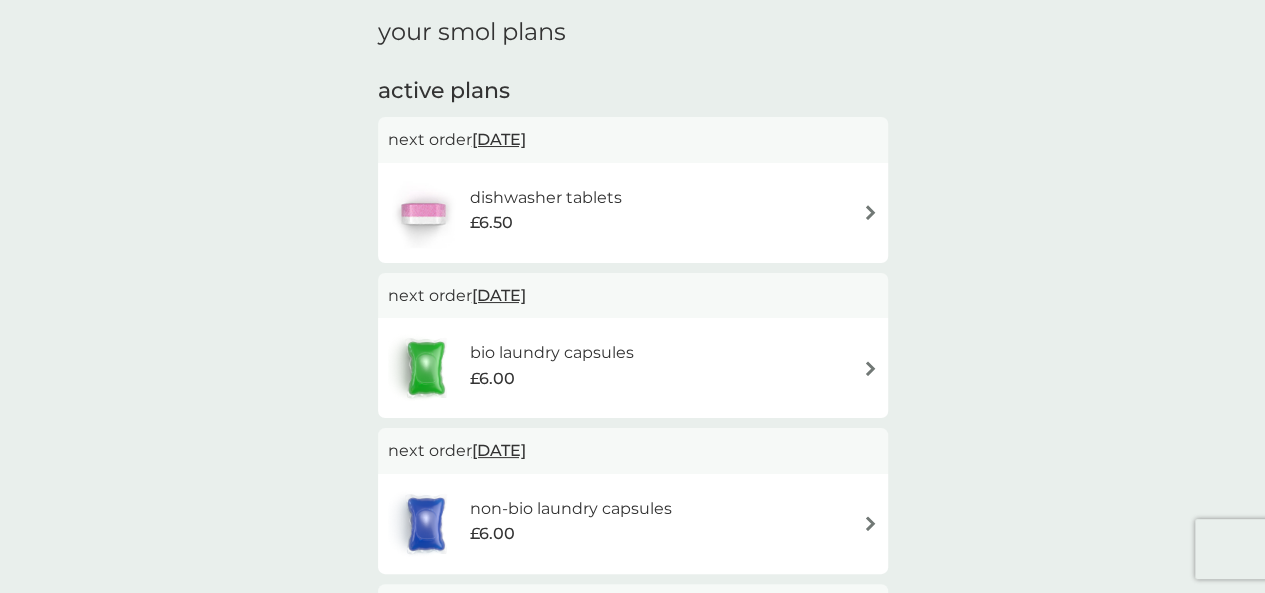 click on "[DATE]" at bounding box center (499, 139) 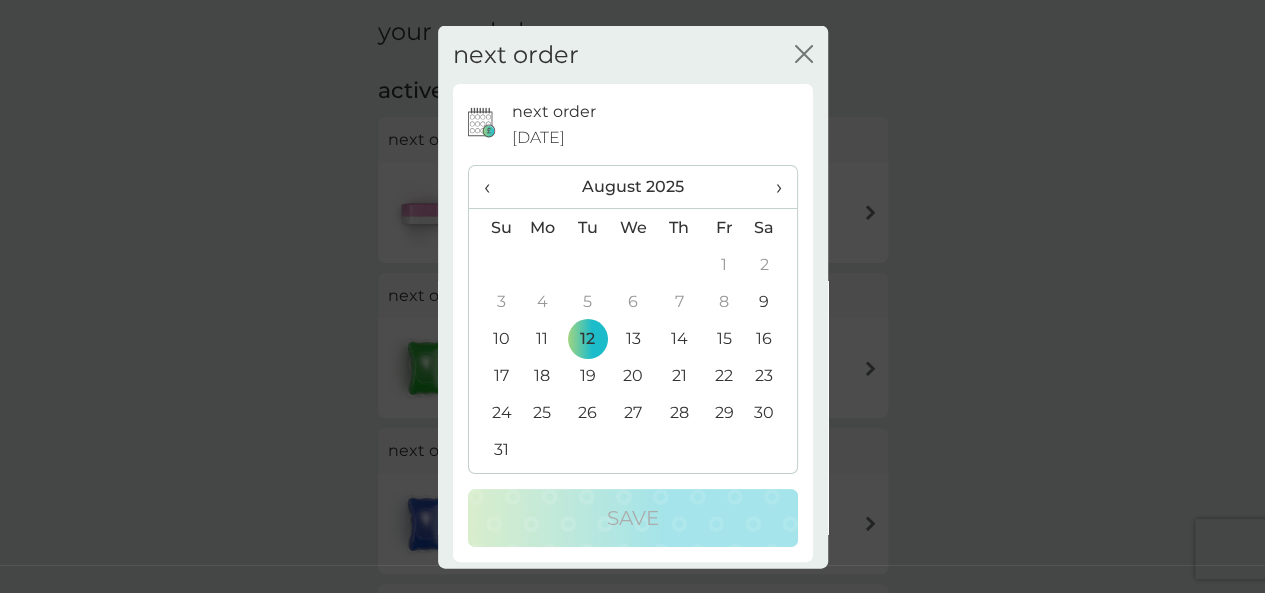 click on "19" at bounding box center (587, 375) 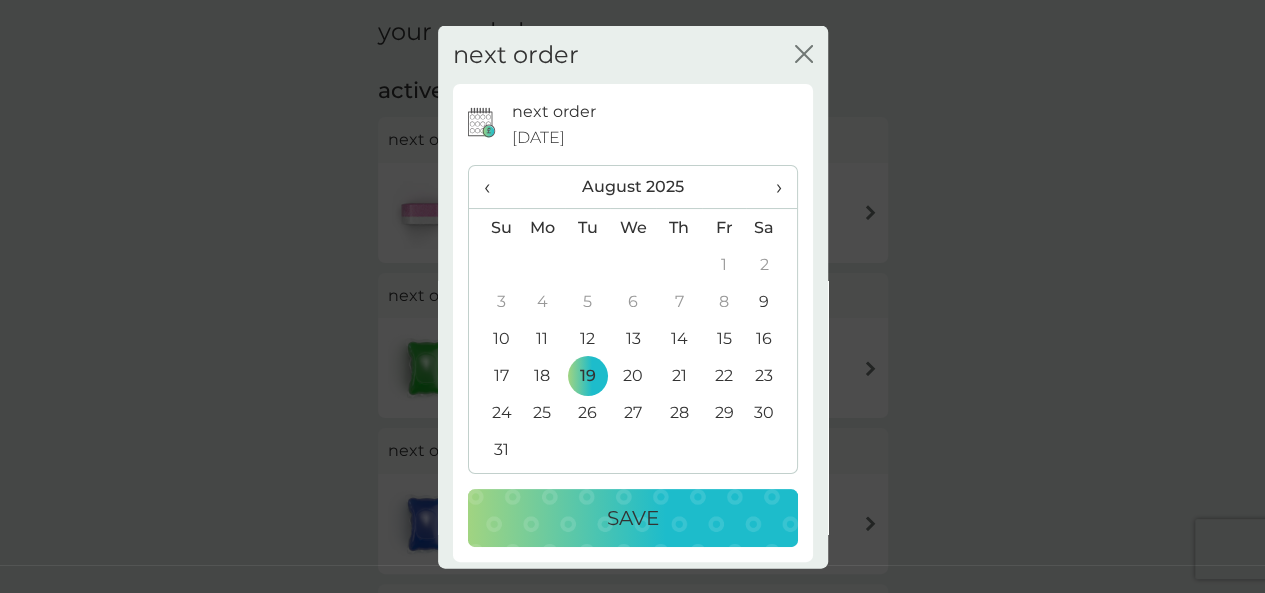 click on "Save" at bounding box center (633, 518) 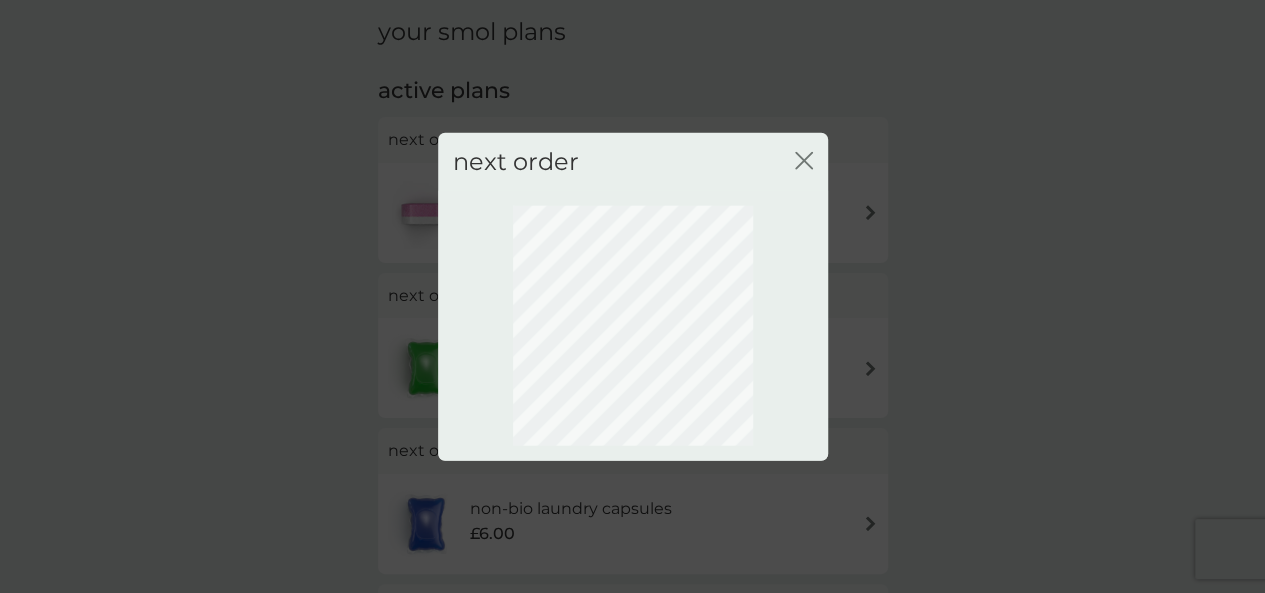 scroll, scrollTop: 245, scrollLeft: 0, axis: vertical 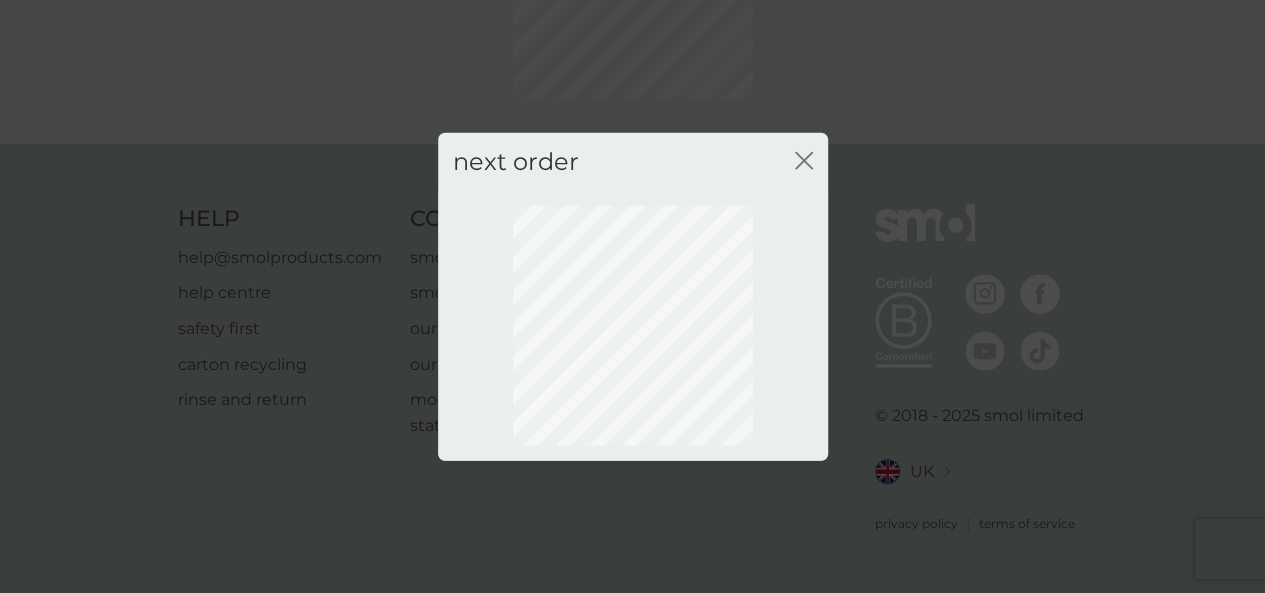 click on "close" 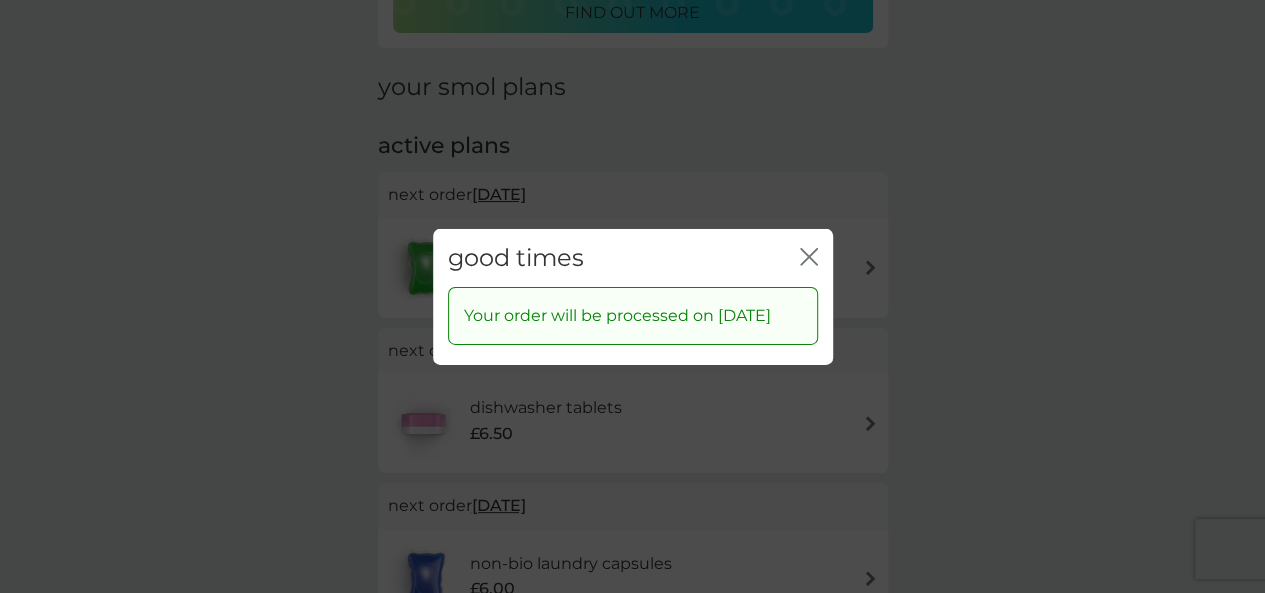 click on "close" 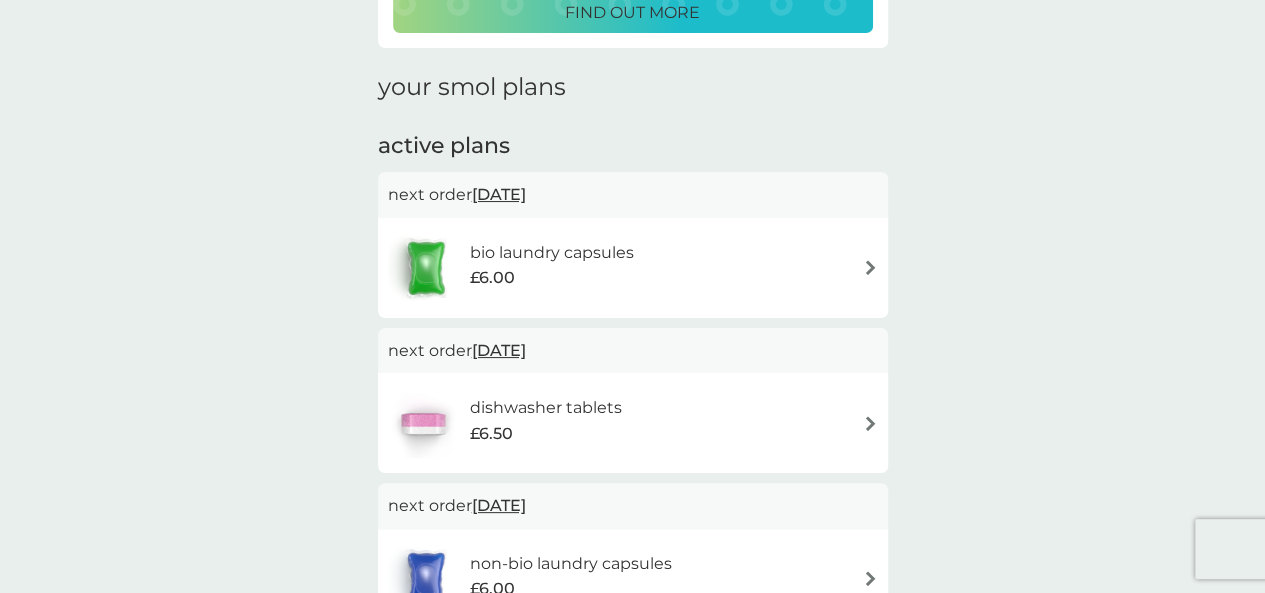 scroll, scrollTop: 0, scrollLeft: 0, axis: both 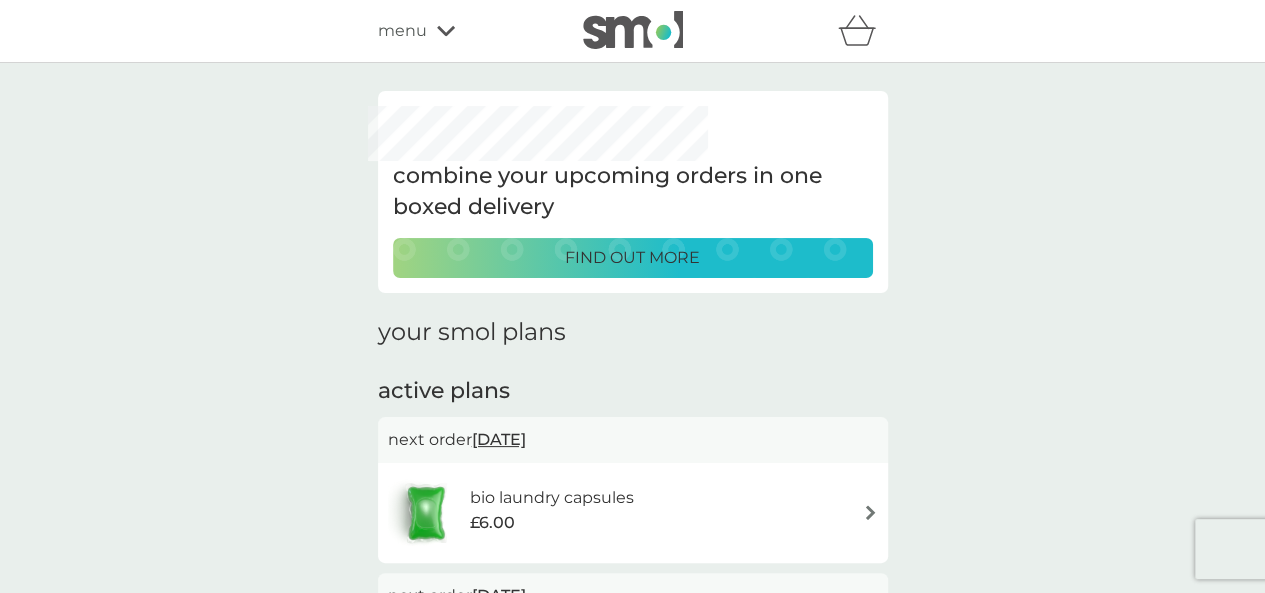 click on "find out more" at bounding box center [632, 258] 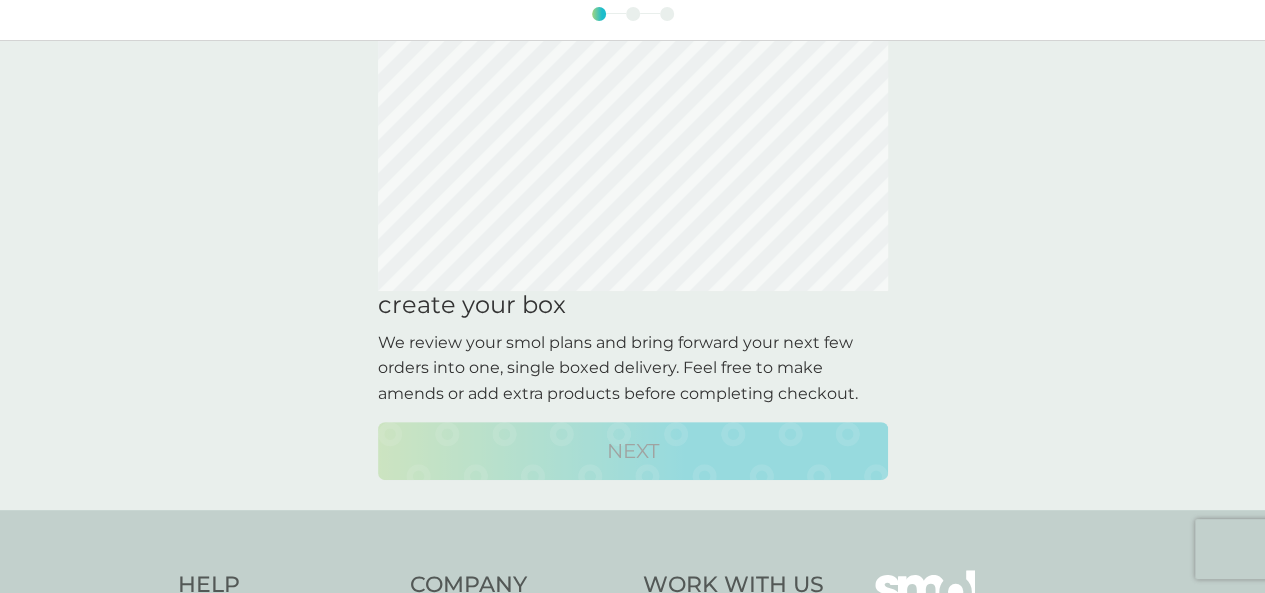 scroll, scrollTop: 200, scrollLeft: 0, axis: vertical 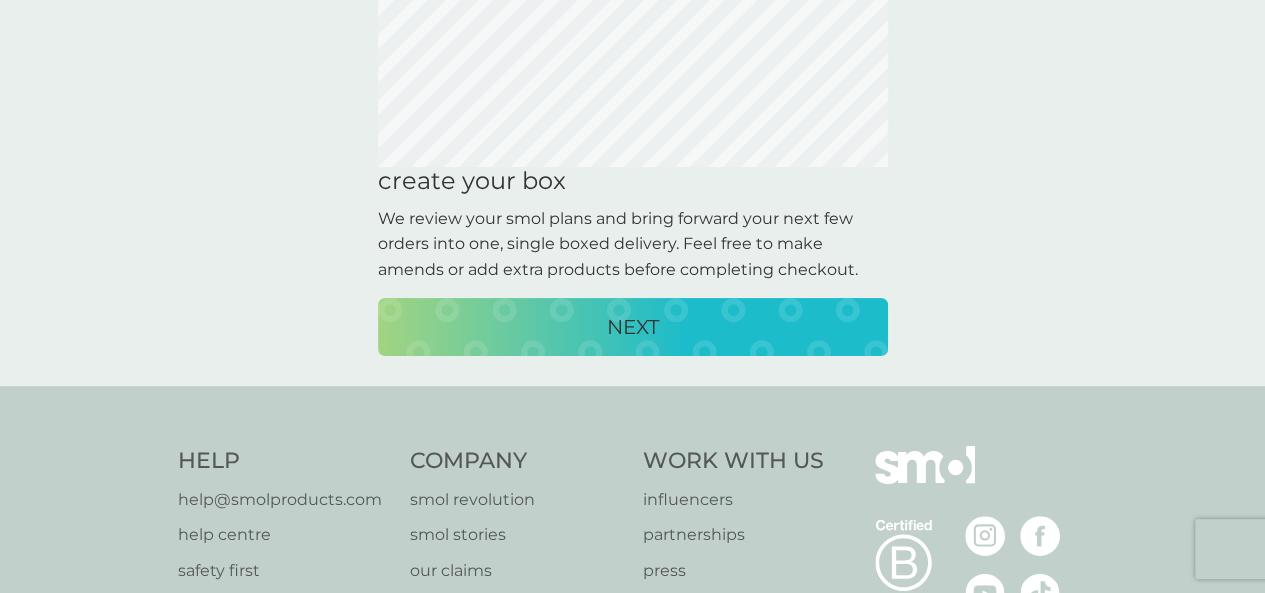 click on "NEXT" at bounding box center [633, 327] 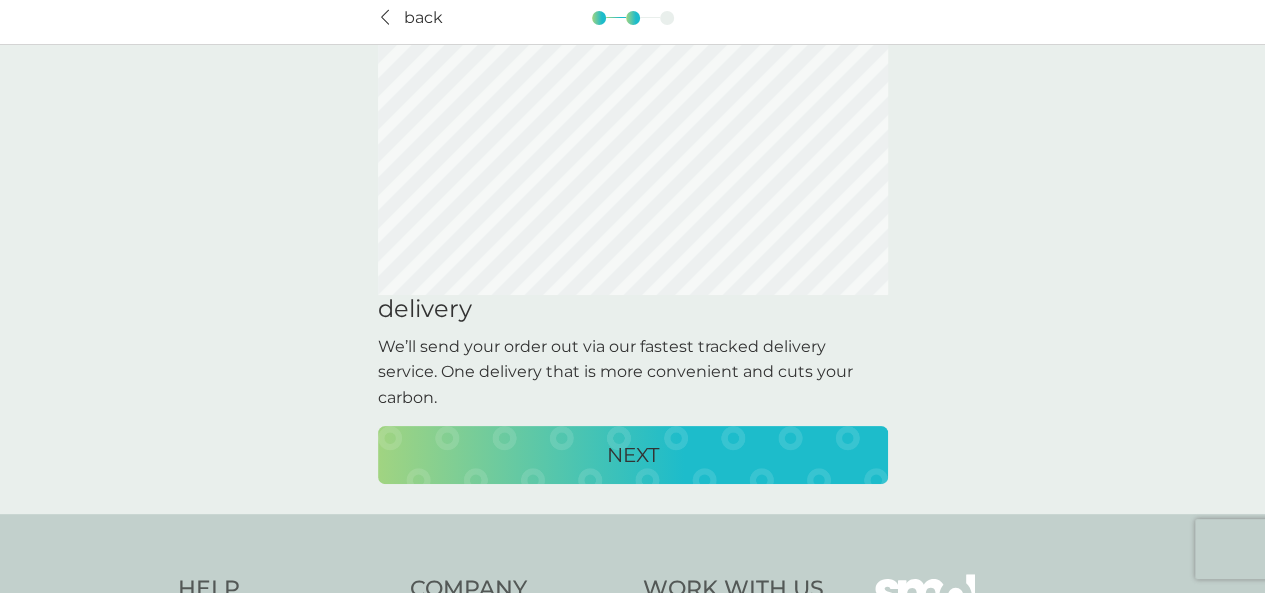 scroll, scrollTop: 0, scrollLeft: 0, axis: both 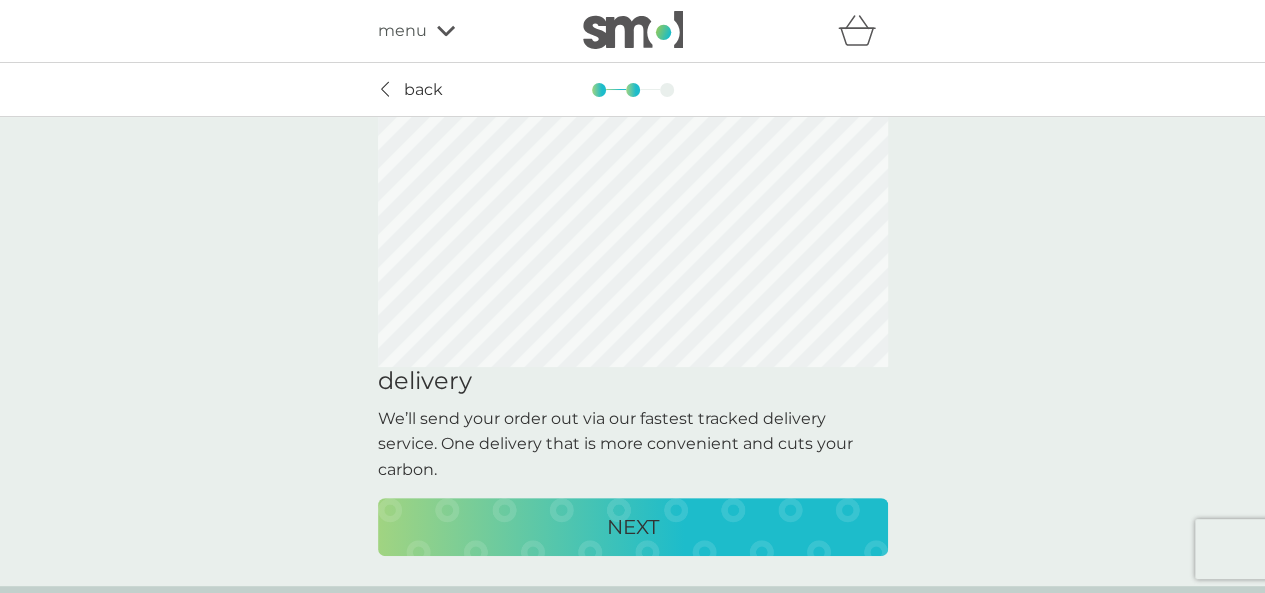 click on "NEXT" at bounding box center (633, 527) 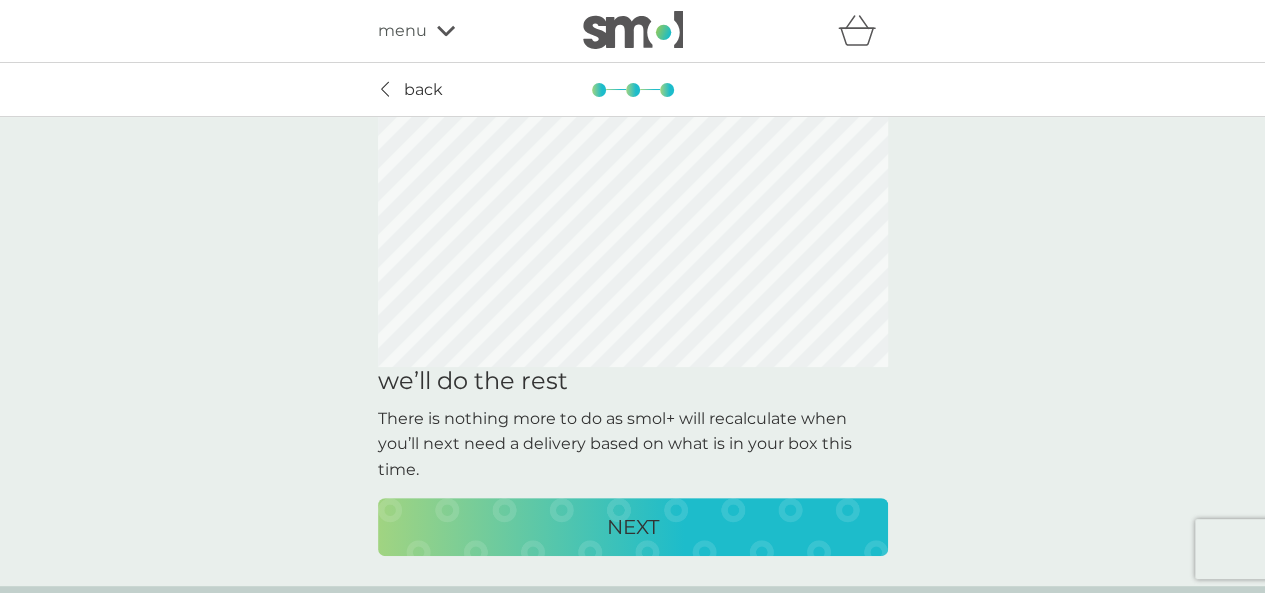 click on "NEXT" at bounding box center [633, 527] 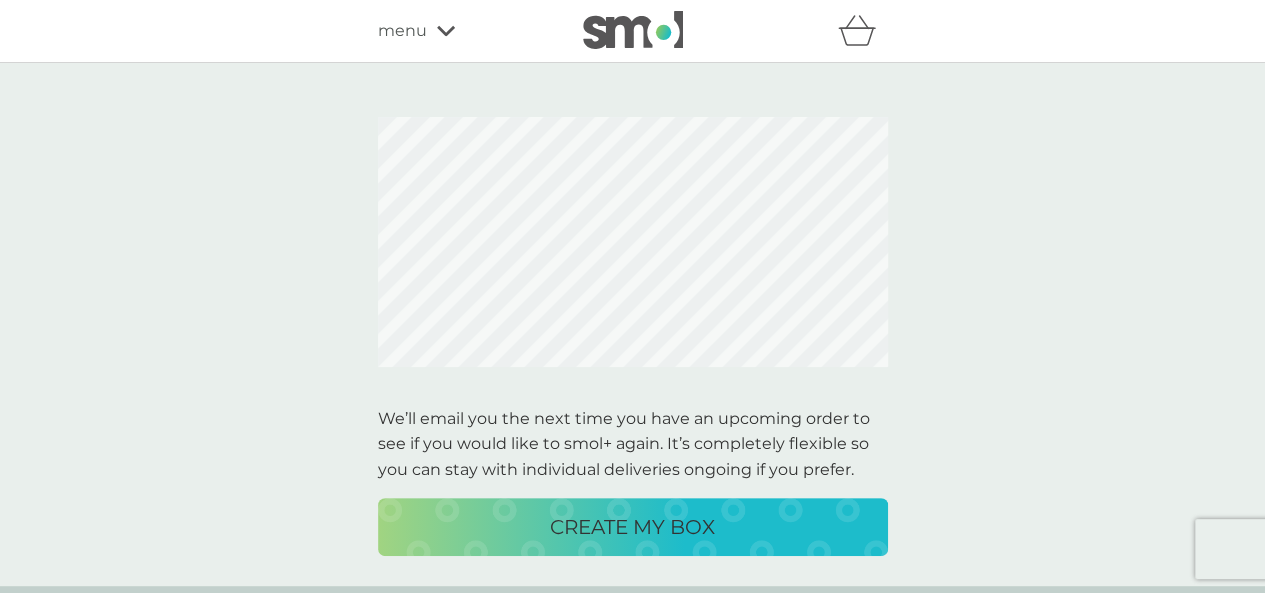 click on "CREATE MY BOX" at bounding box center [632, 527] 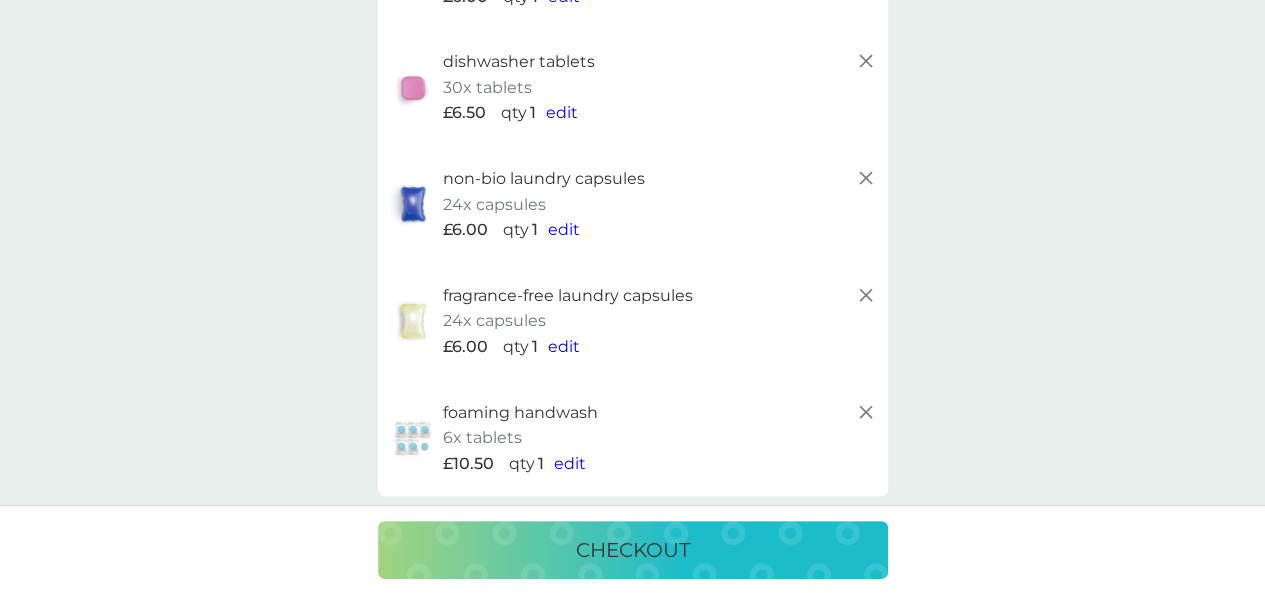 scroll, scrollTop: 300, scrollLeft: 0, axis: vertical 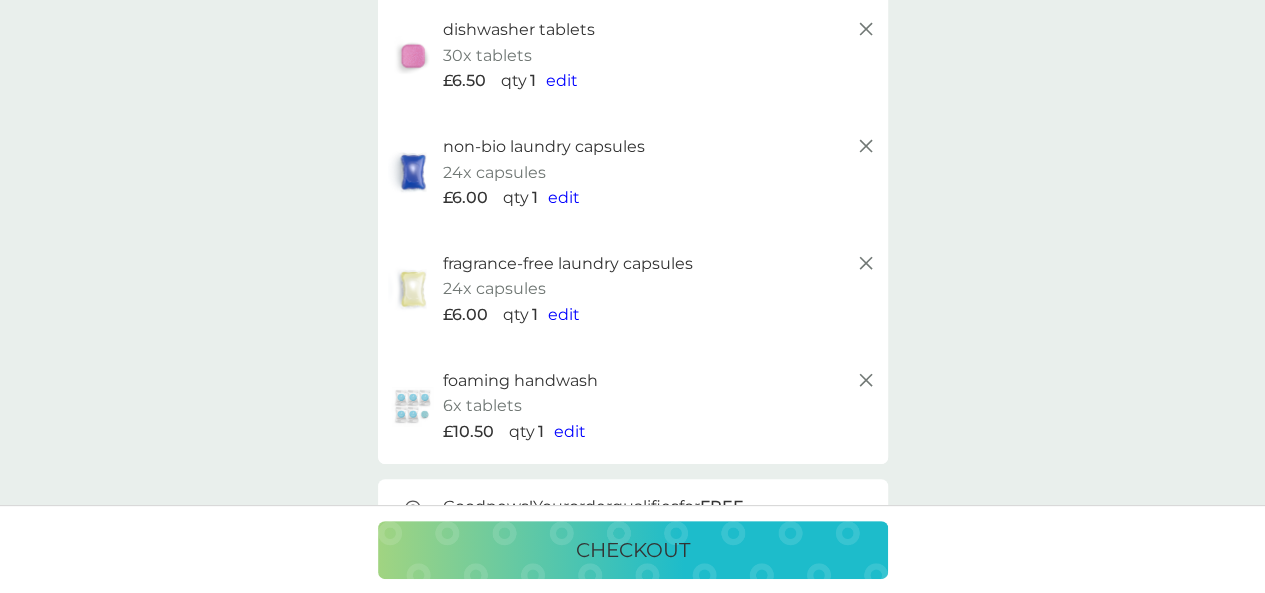 click 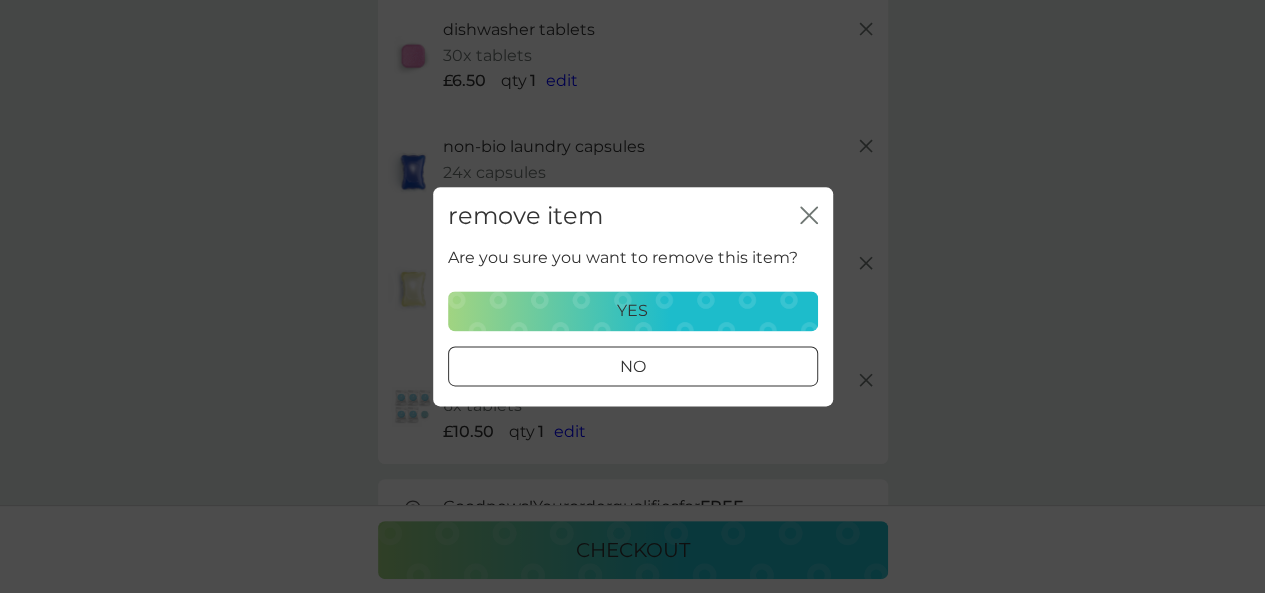 click on "yes" at bounding box center [633, 311] 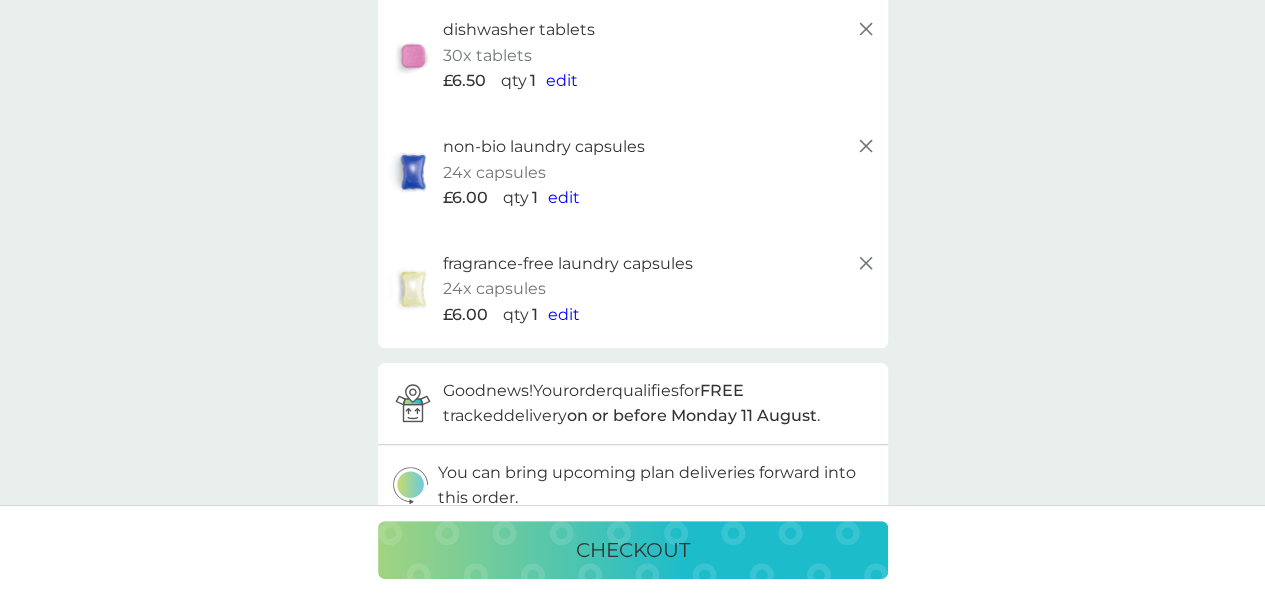 click 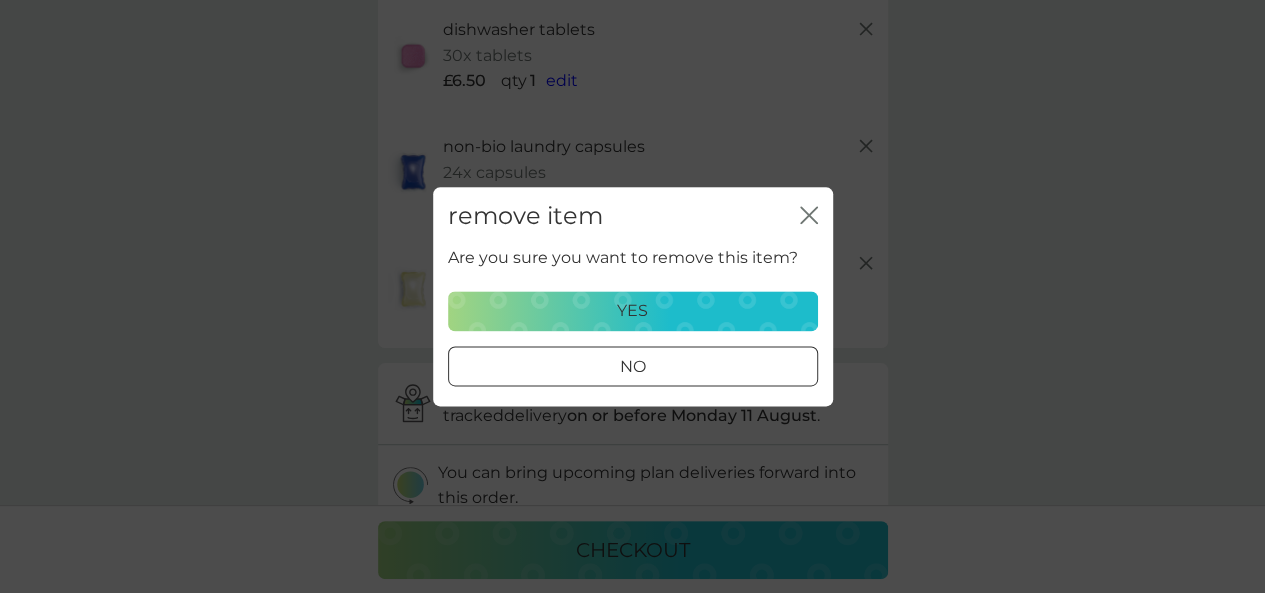 click on "yes" at bounding box center [632, 311] 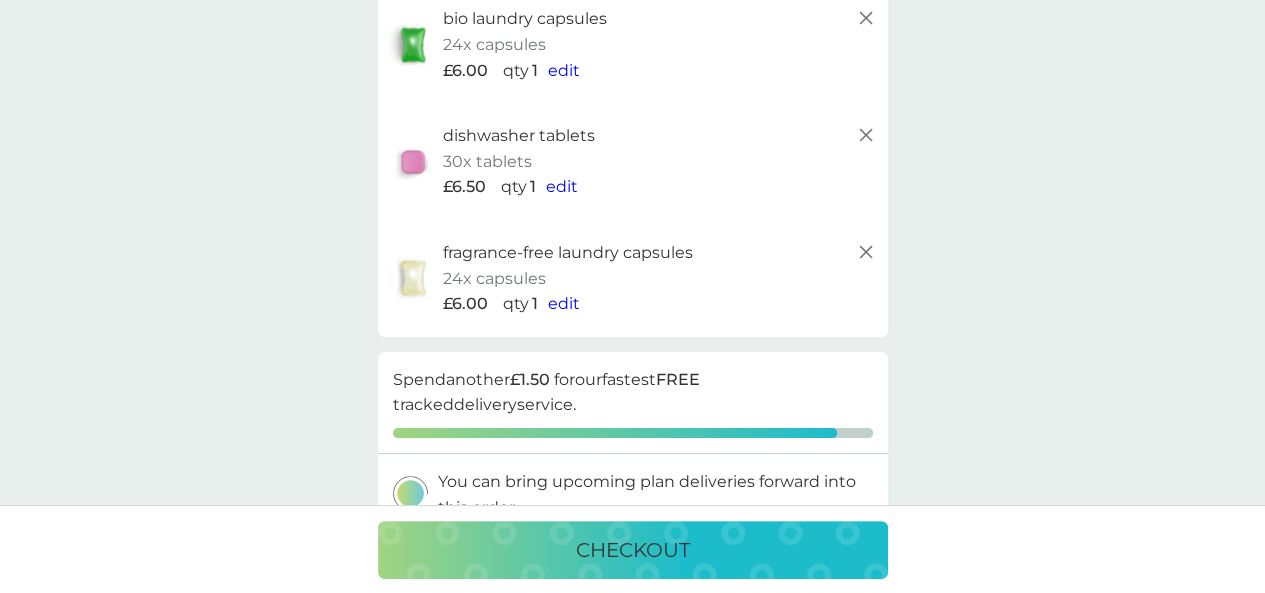 scroll, scrollTop: 0, scrollLeft: 0, axis: both 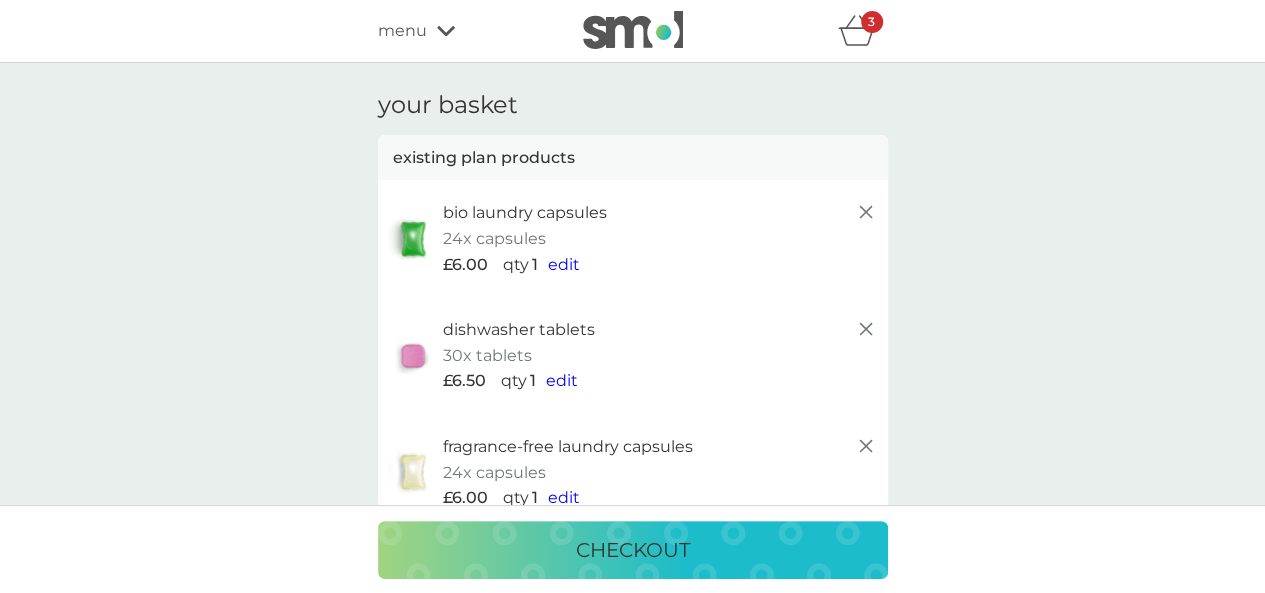 click at bounding box center [633, 30] 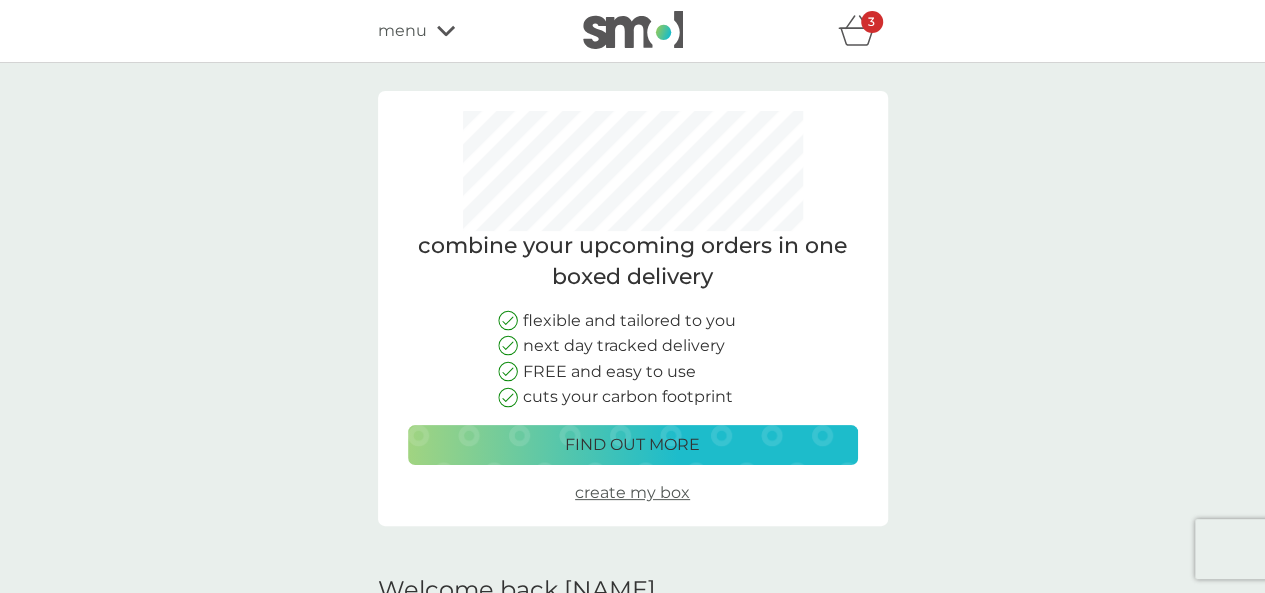 click on "menu" at bounding box center [402, 31] 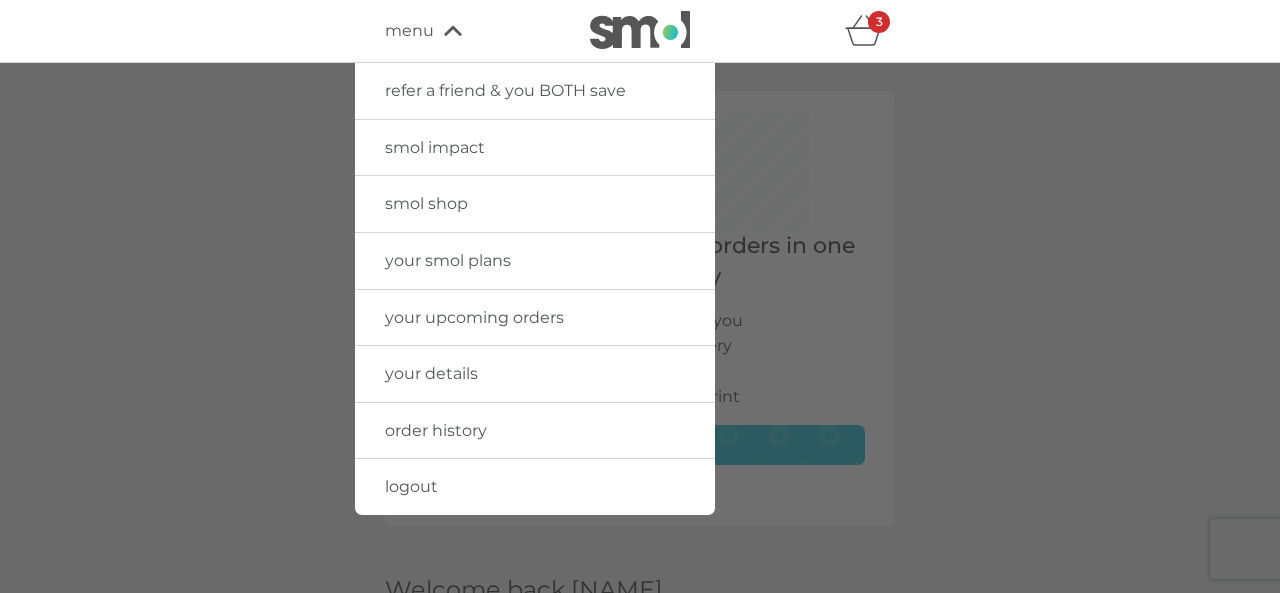 click on "your smol plans" at bounding box center (448, 260) 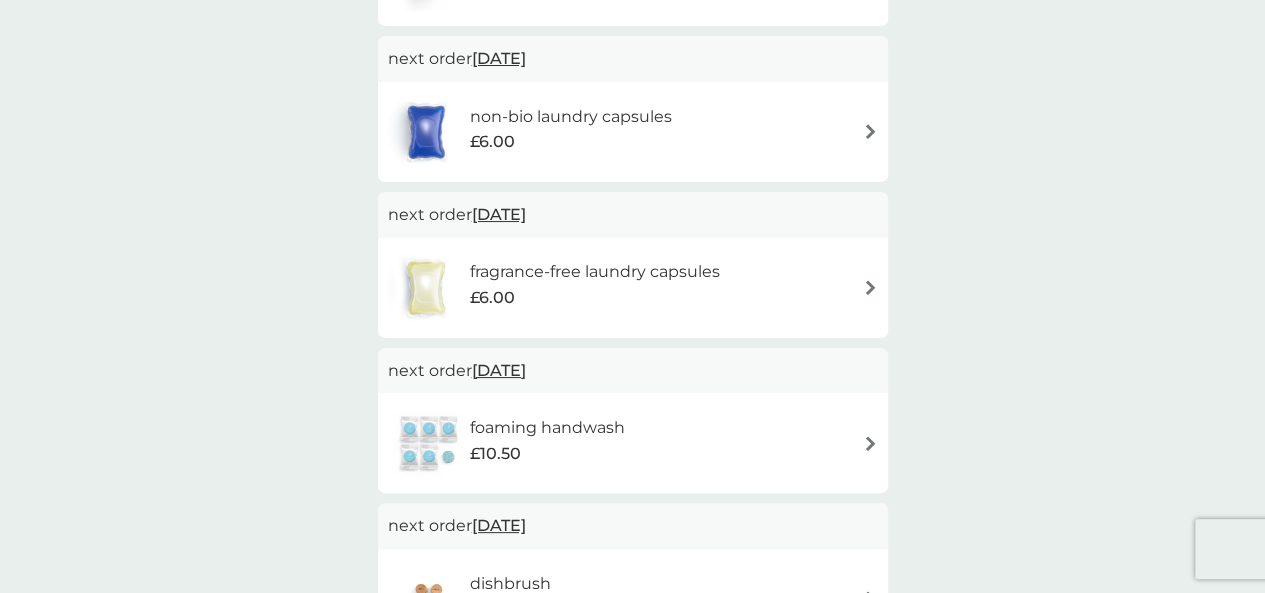 scroll, scrollTop: 800, scrollLeft: 0, axis: vertical 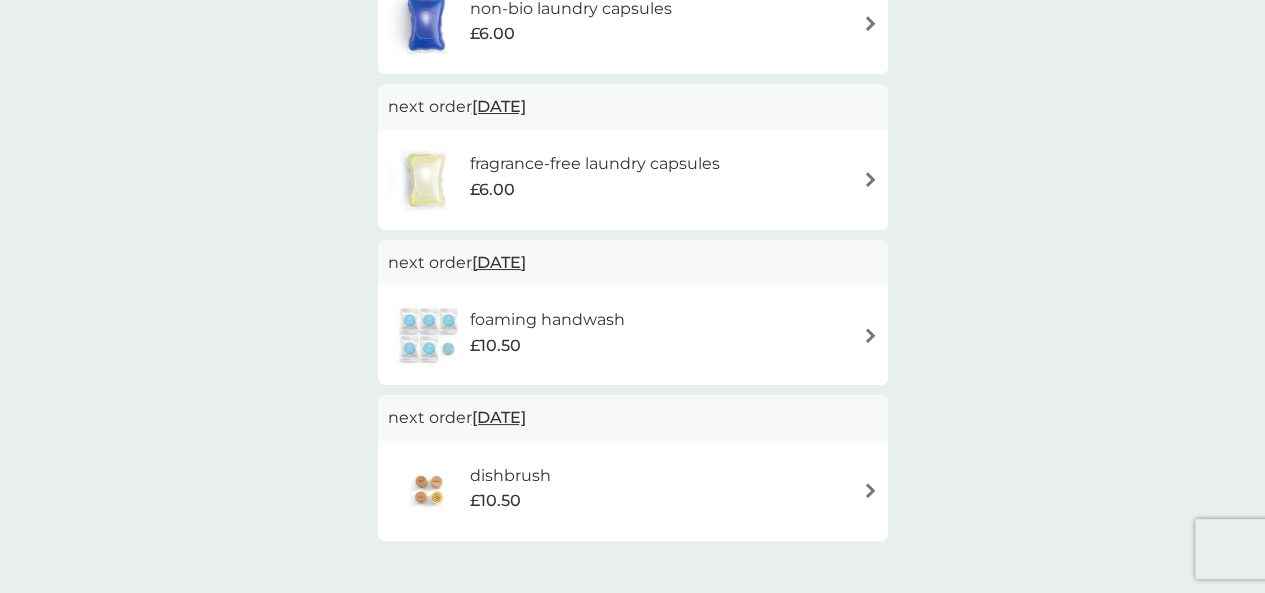 click on "[DATE]" at bounding box center (499, 262) 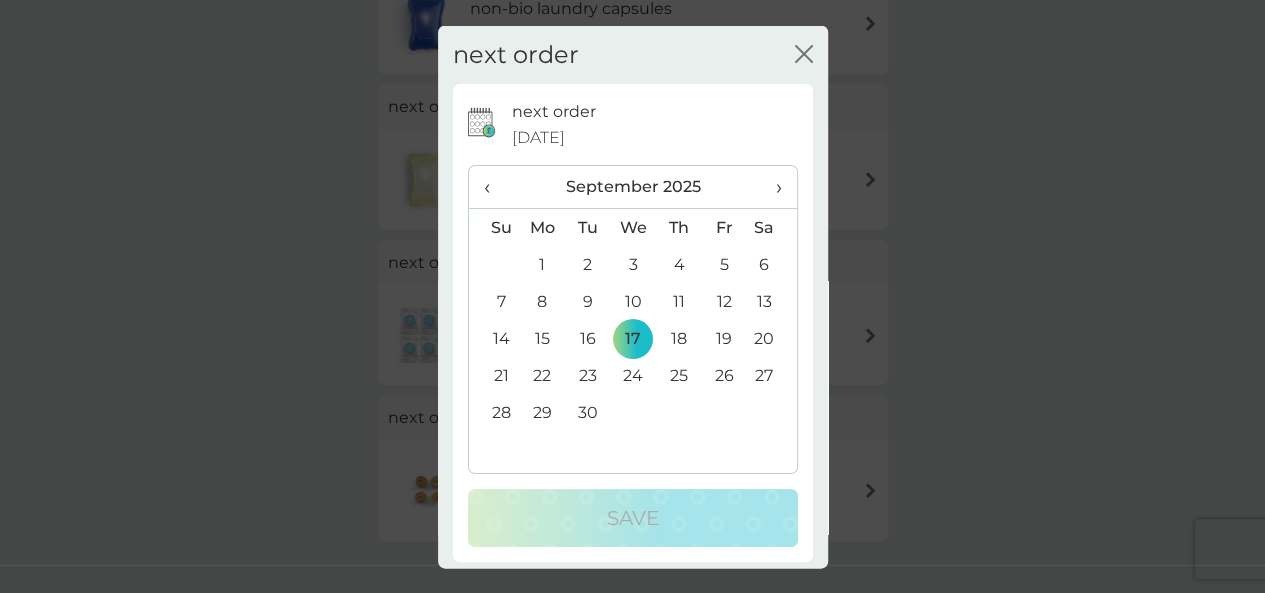 click on "›" at bounding box center [771, 187] 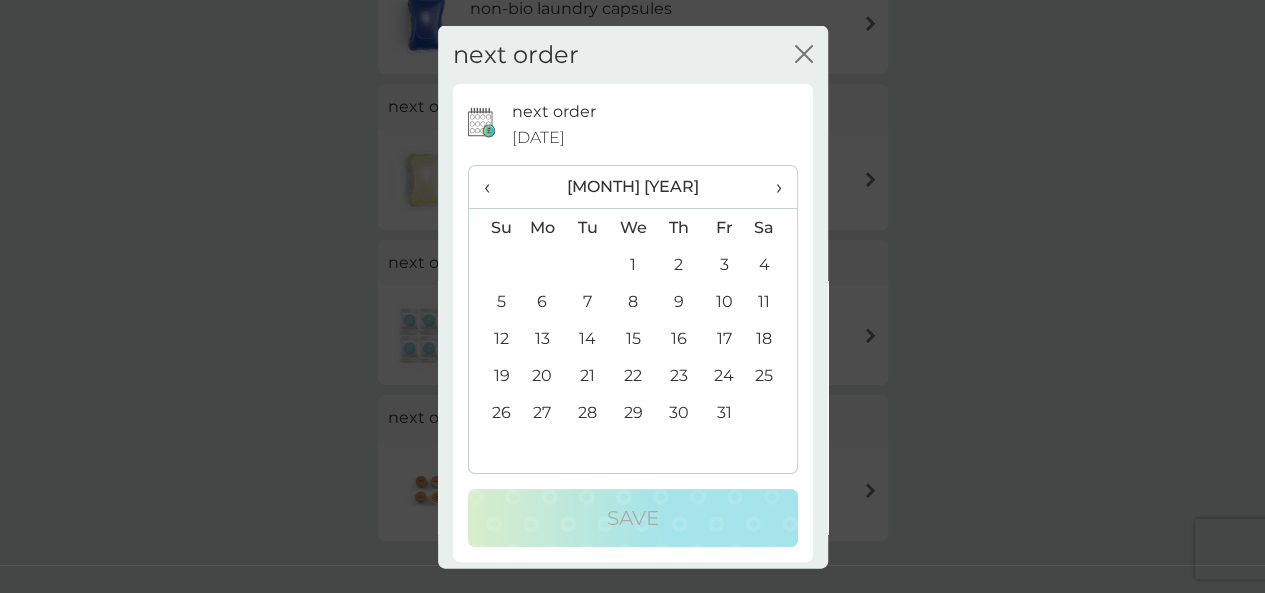 click on "›" at bounding box center (771, 187) 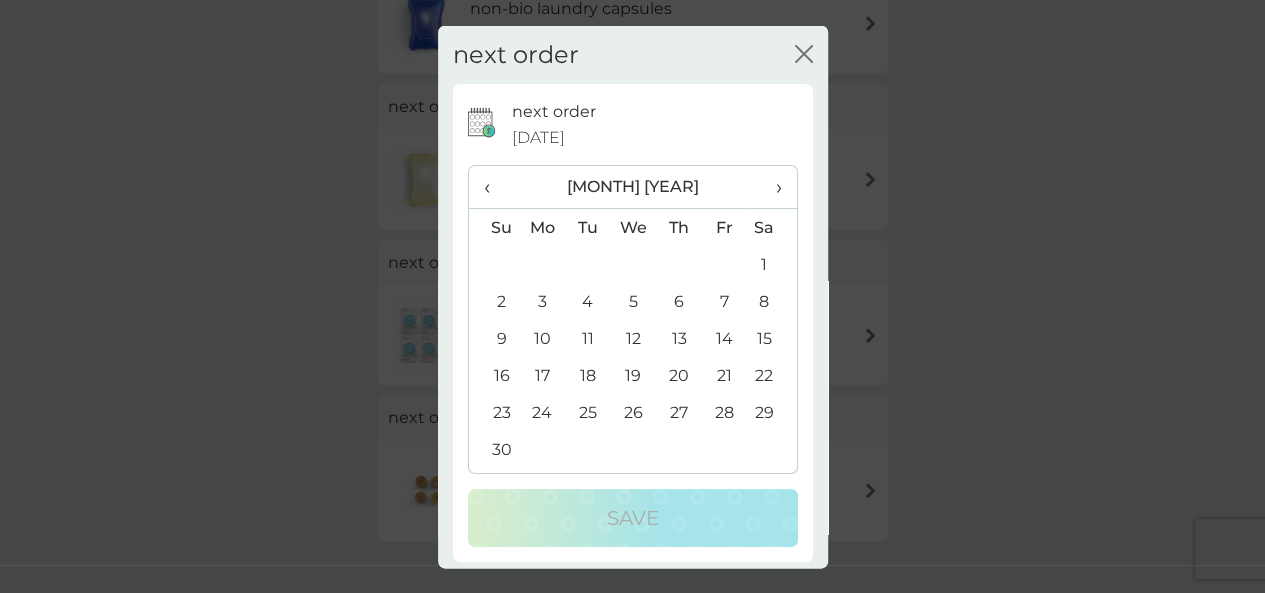 click on "›" at bounding box center [771, 187] 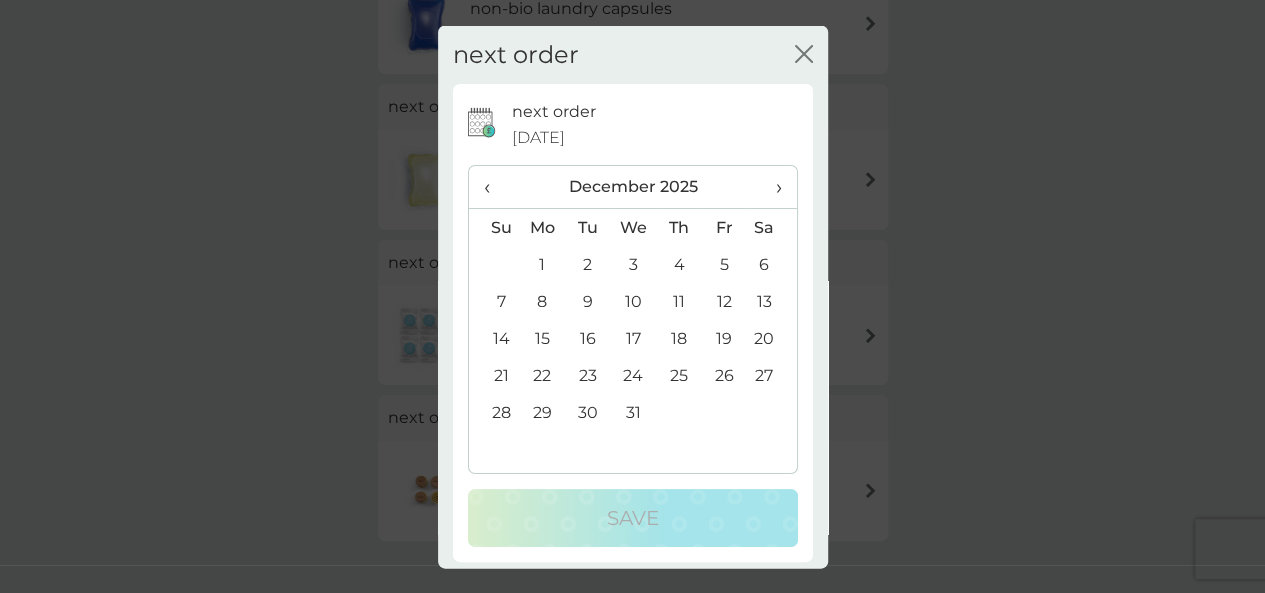 click on "9" at bounding box center [587, 301] 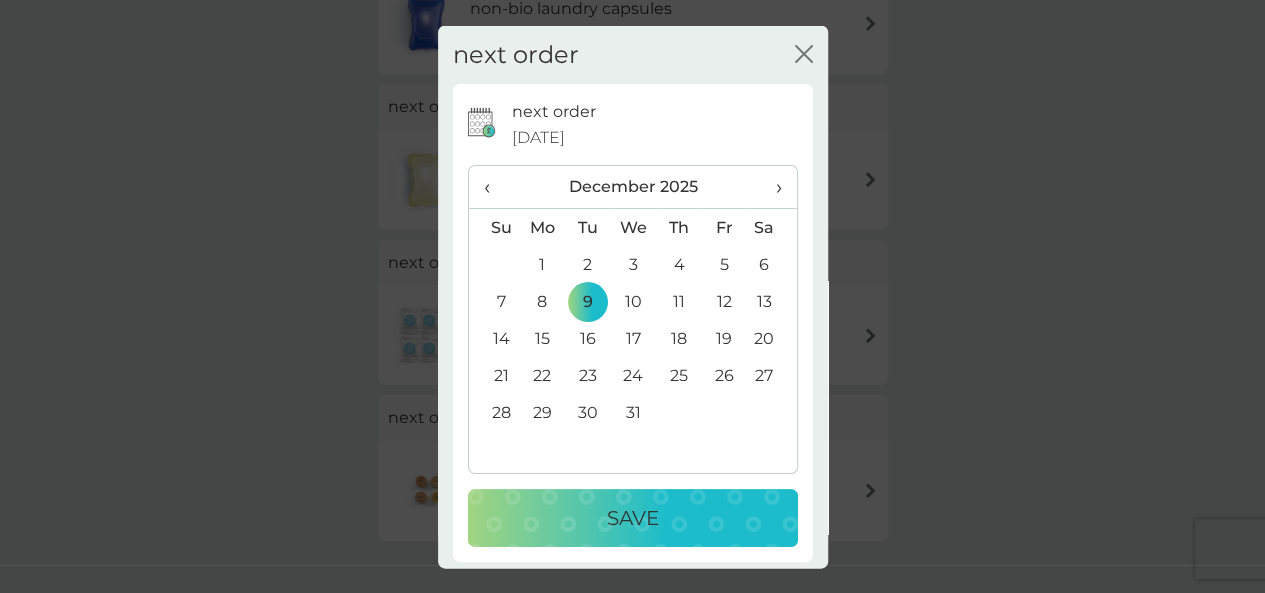 click on "Save" at bounding box center [633, 518] 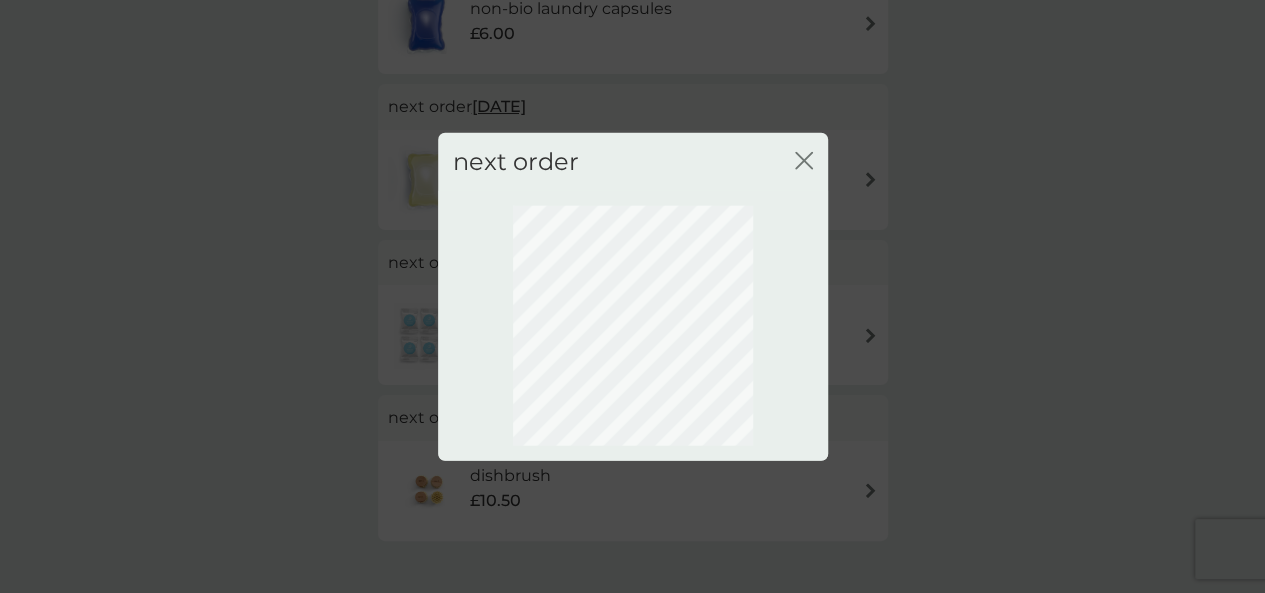 scroll, scrollTop: 245, scrollLeft: 0, axis: vertical 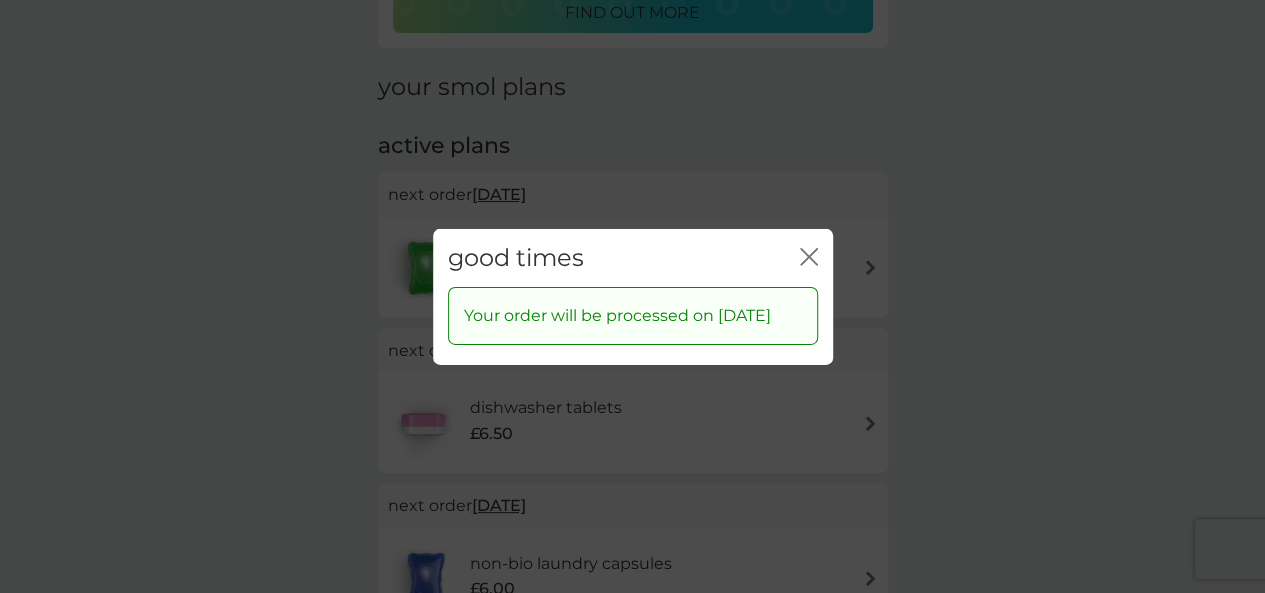 click on "close" 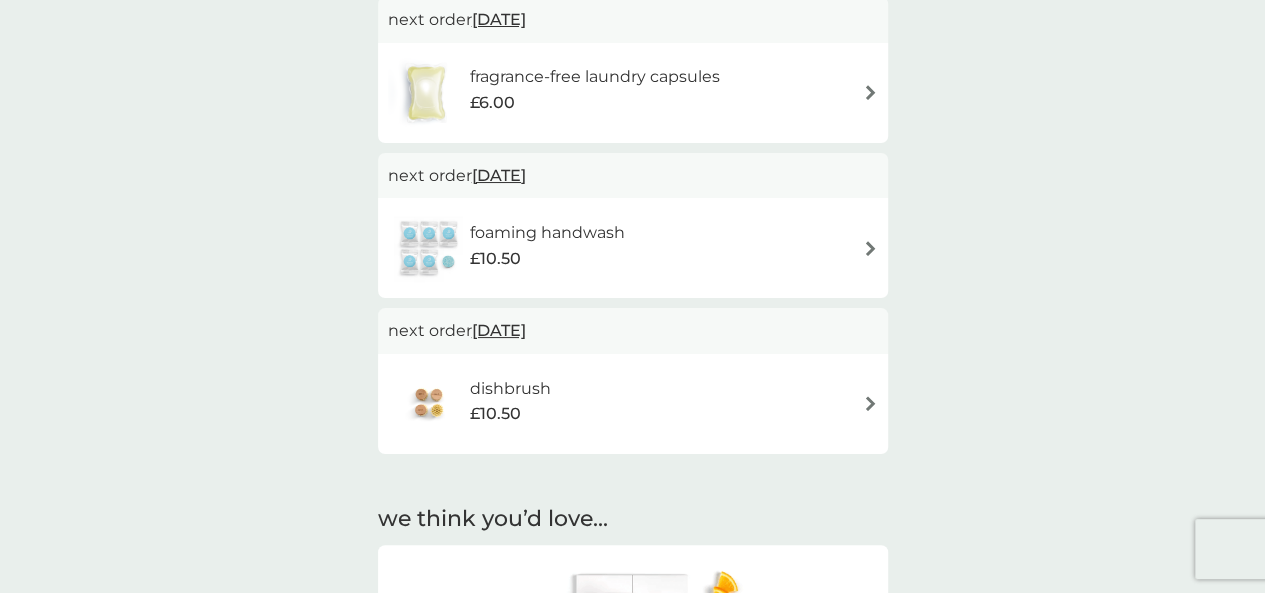 scroll, scrollTop: 945, scrollLeft: 0, axis: vertical 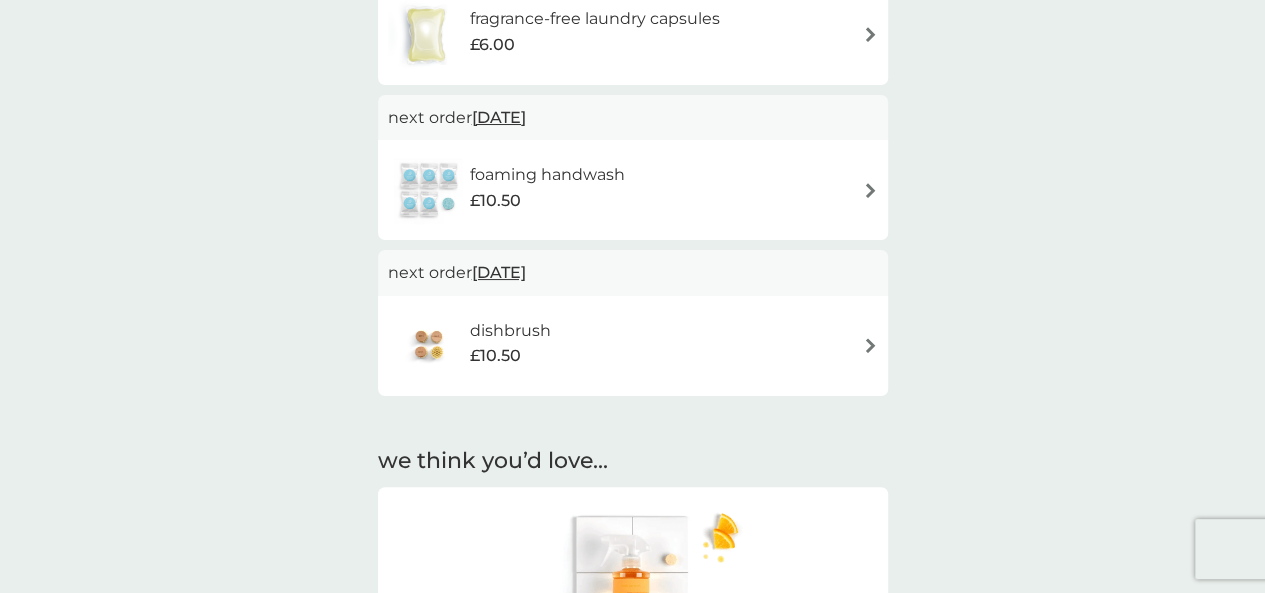 click on "[DATE]" at bounding box center (499, 272) 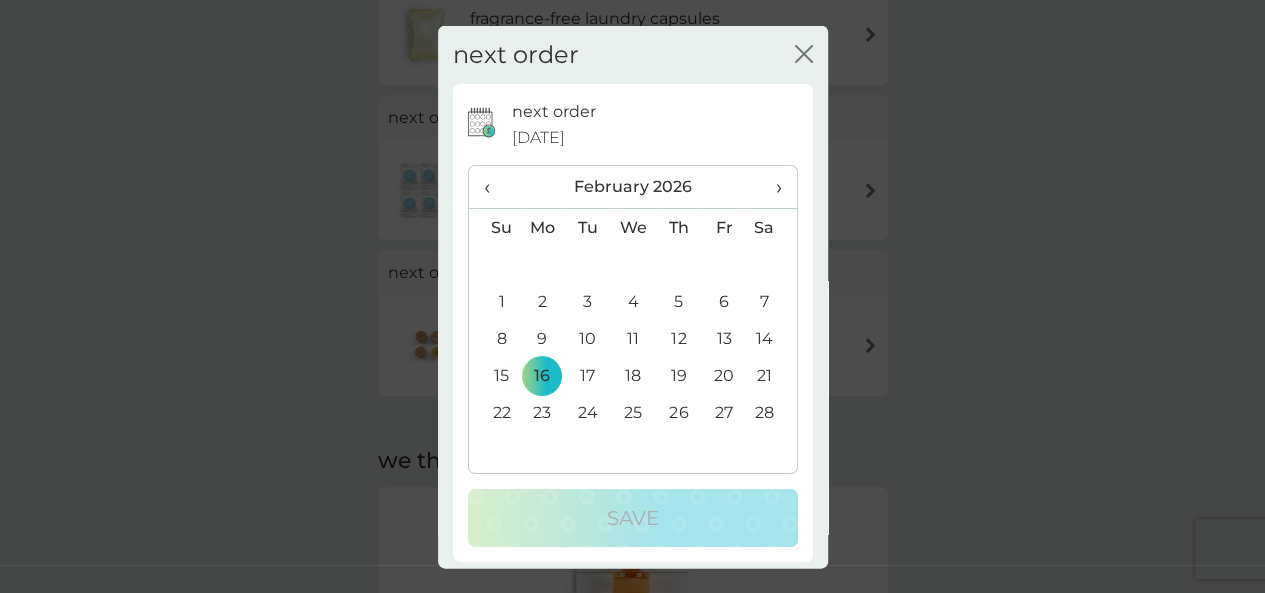 click on "›" at bounding box center (771, 187) 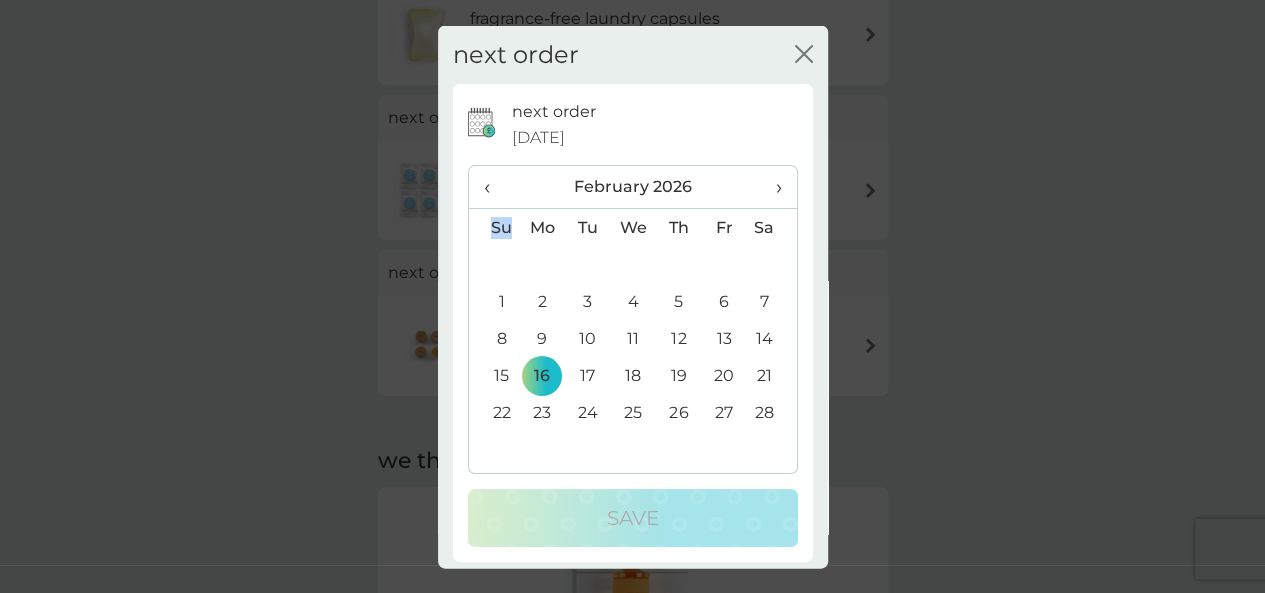 click on "›" at bounding box center (771, 187) 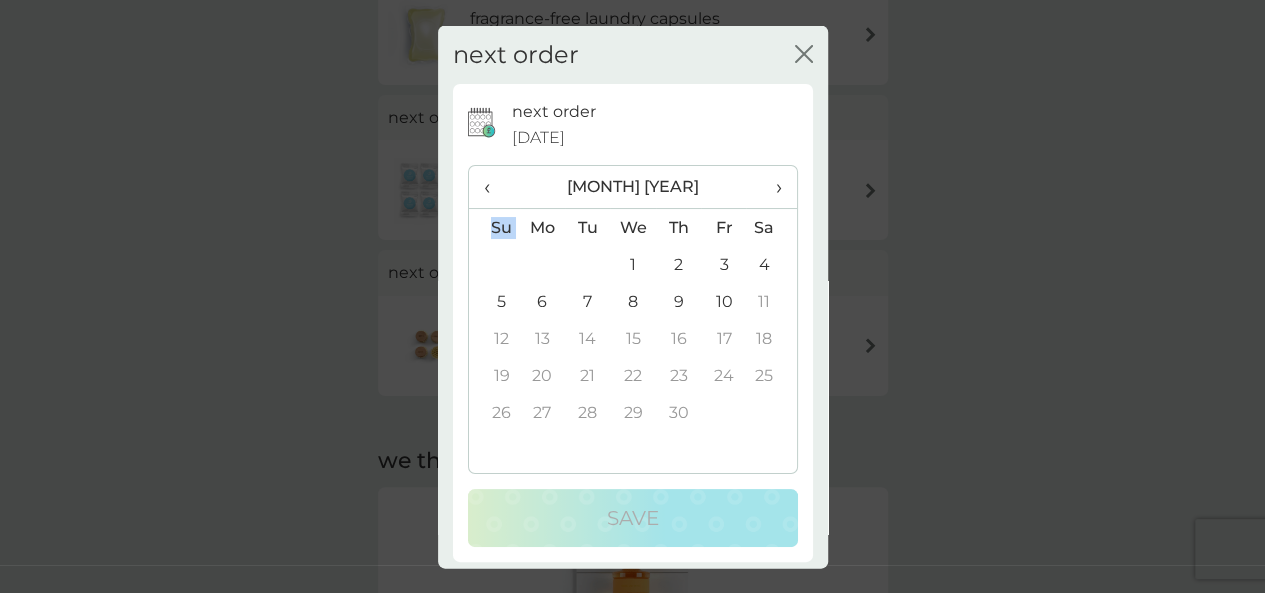 click on "›" at bounding box center (771, 187) 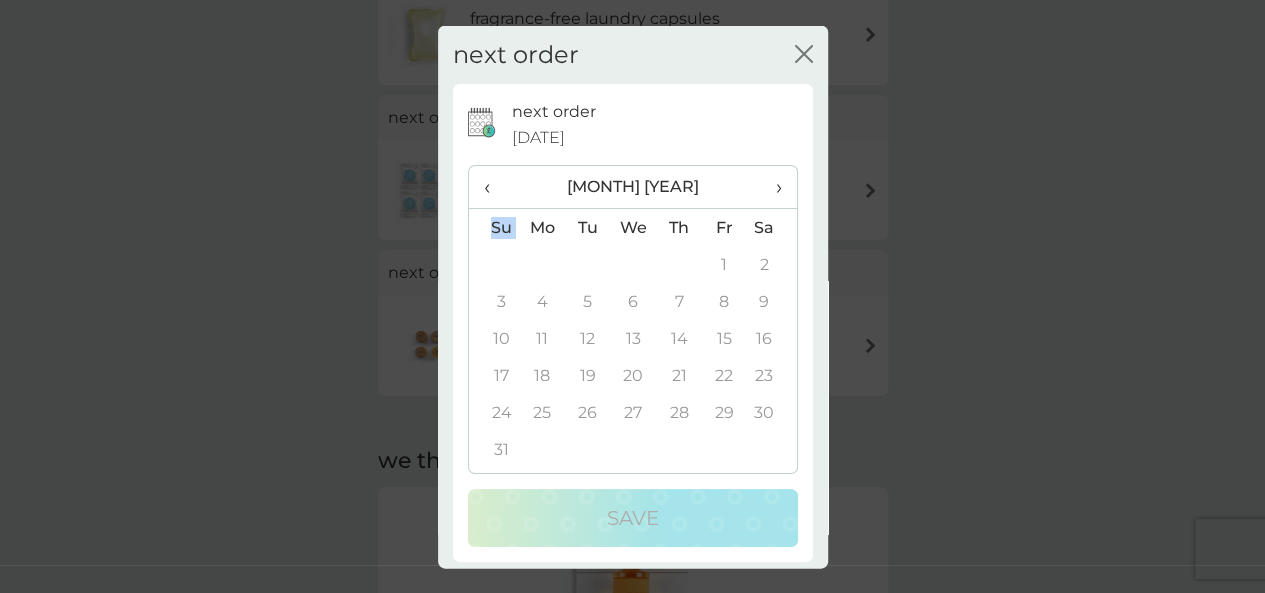 click on "›" at bounding box center (771, 187) 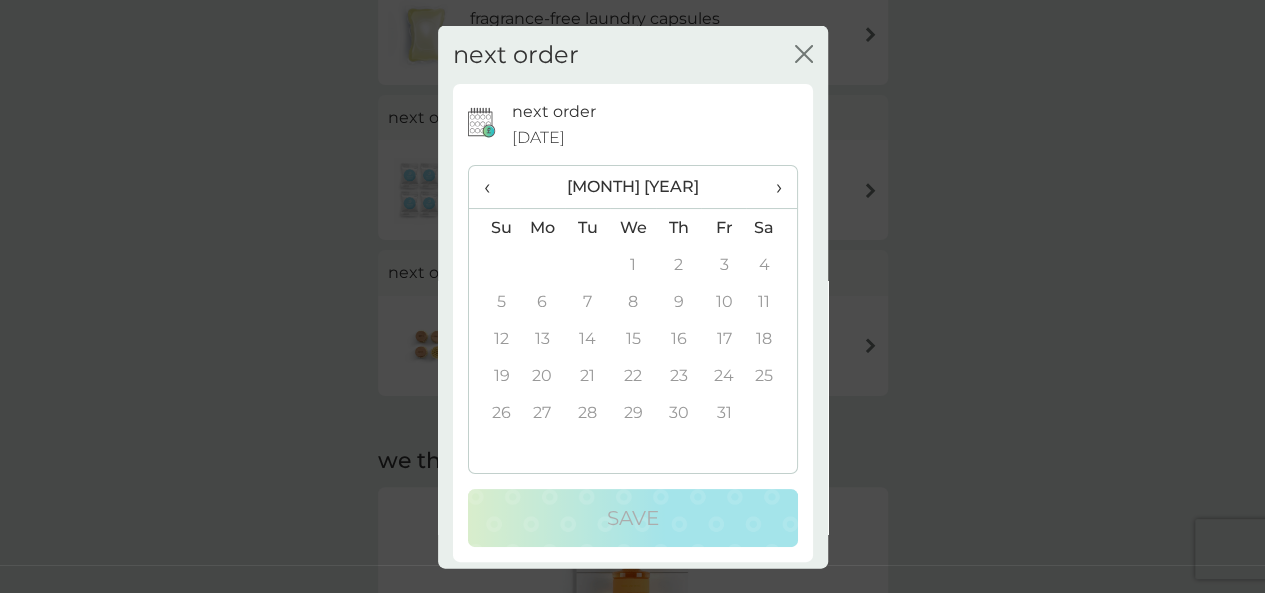 click on "‹" at bounding box center [494, 187] 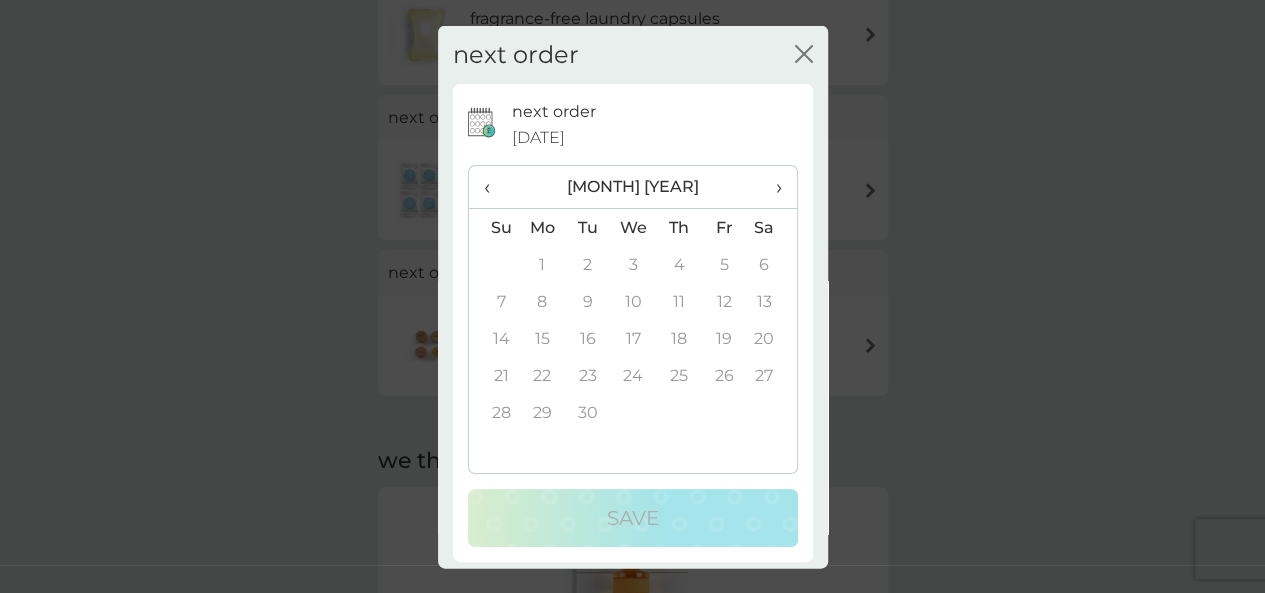 click on "‹" at bounding box center [494, 187] 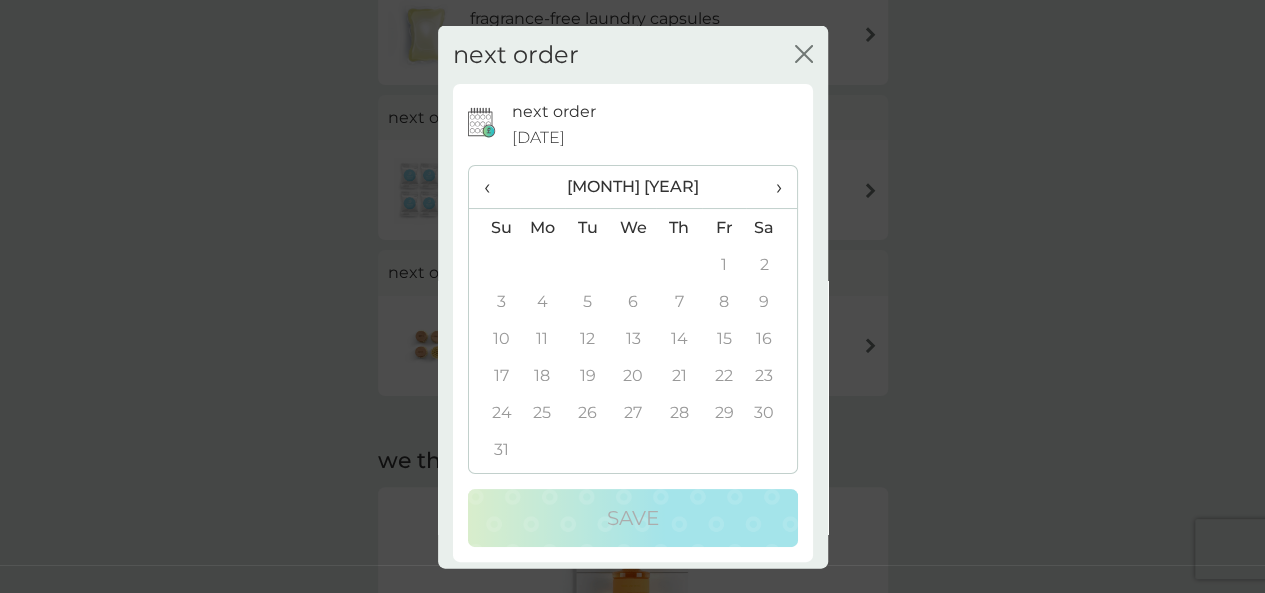 click on "‹" at bounding box center (494, 187) 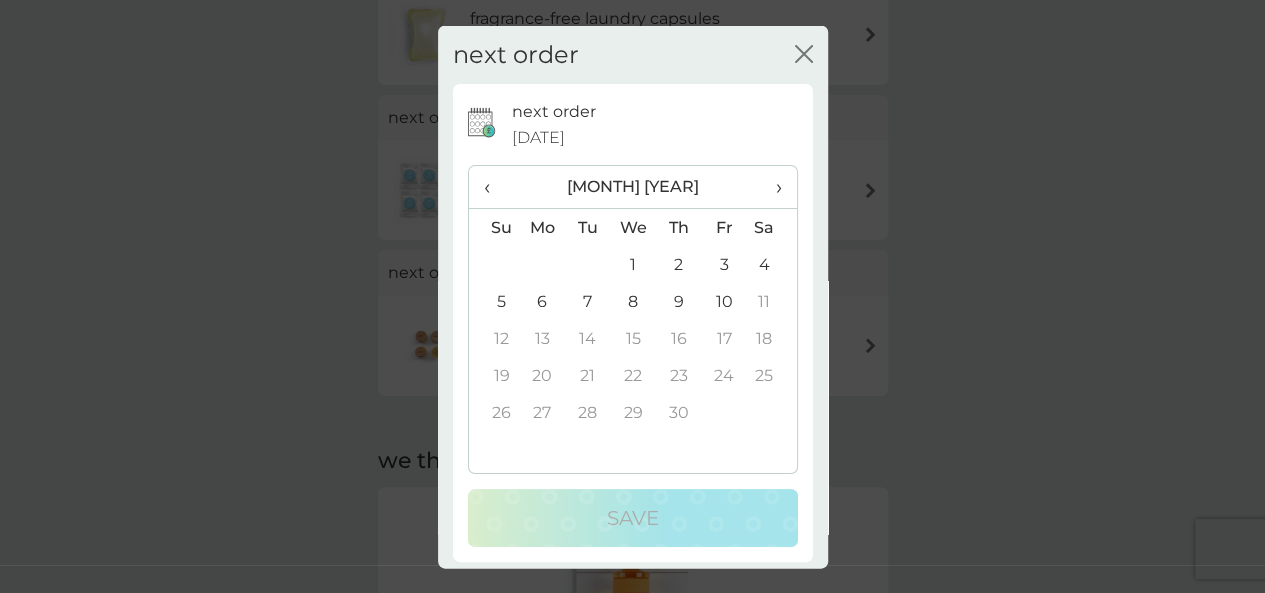 click on "7" at bounding box center (587, 301) 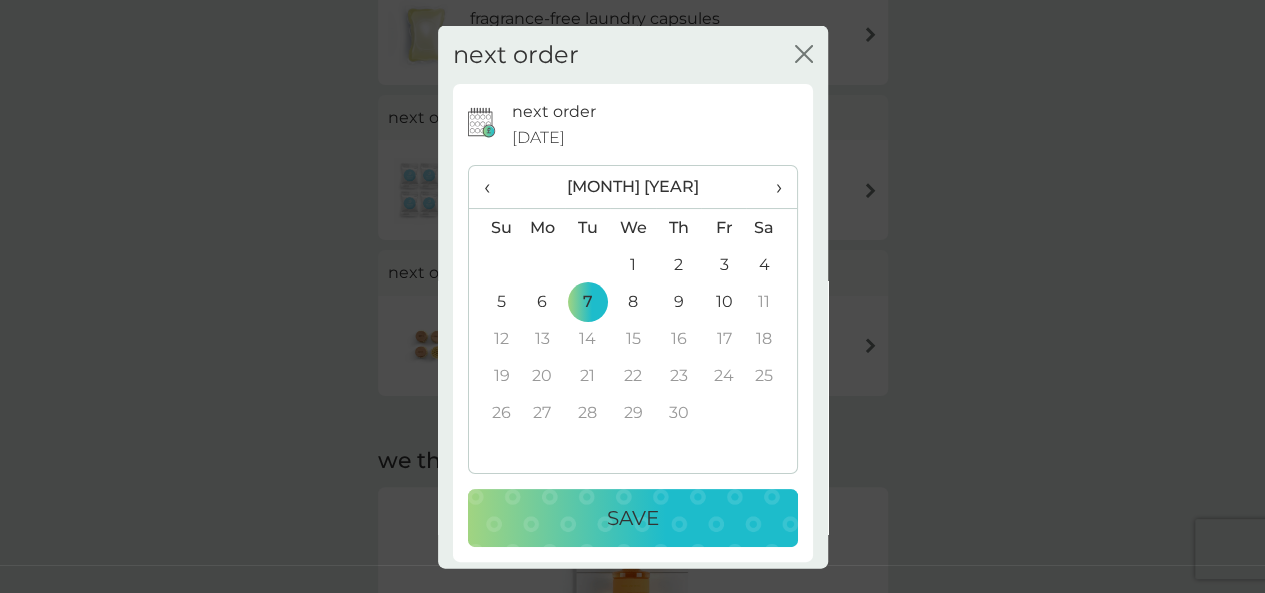 click on "Save" at bounding box center [633, 518] 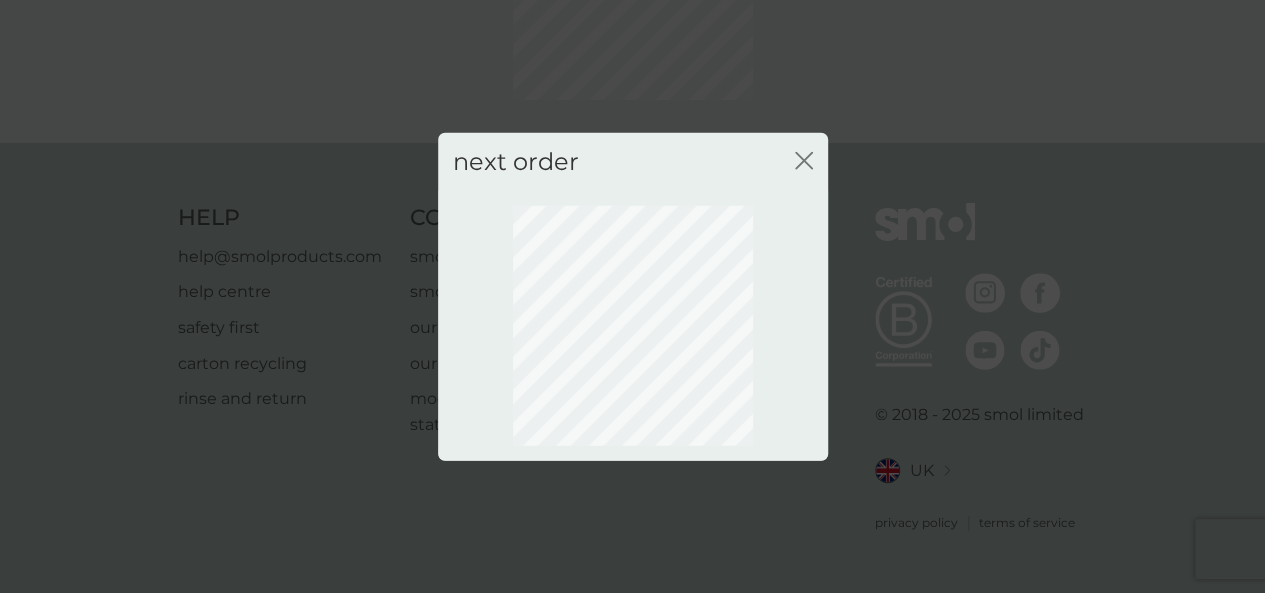 scroll, scrollTop: 245, scrollLeft: 0, axis: vertical 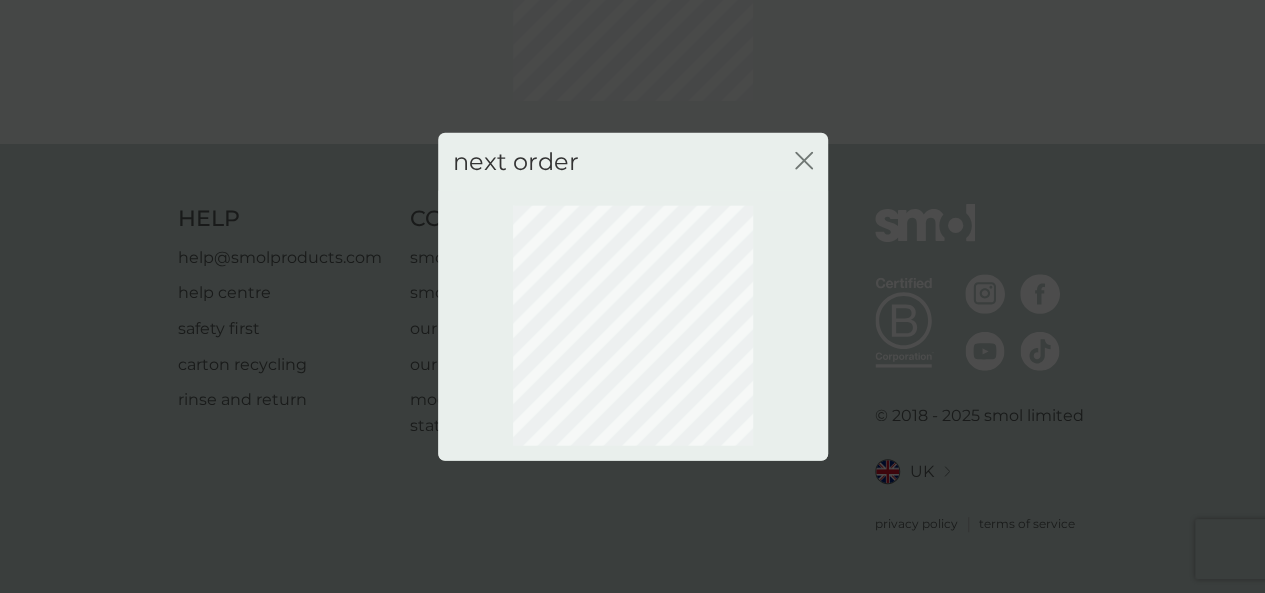 click on "close" at bounding box center (804, 161) 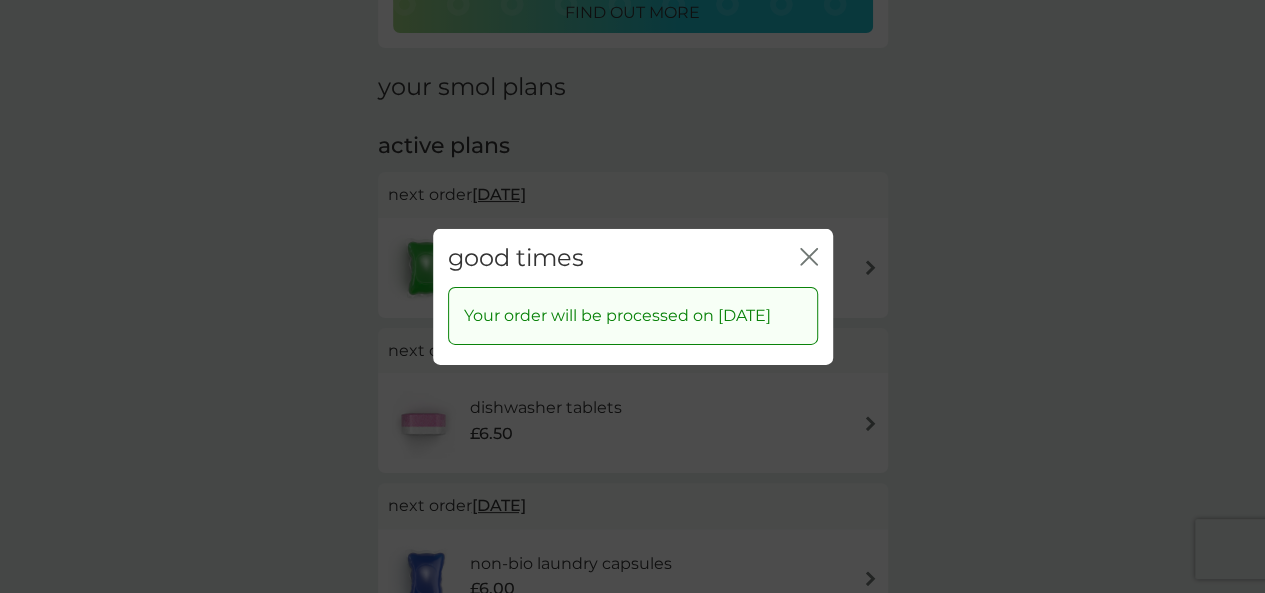 click on "good times close" at bounding box center (633, 257) 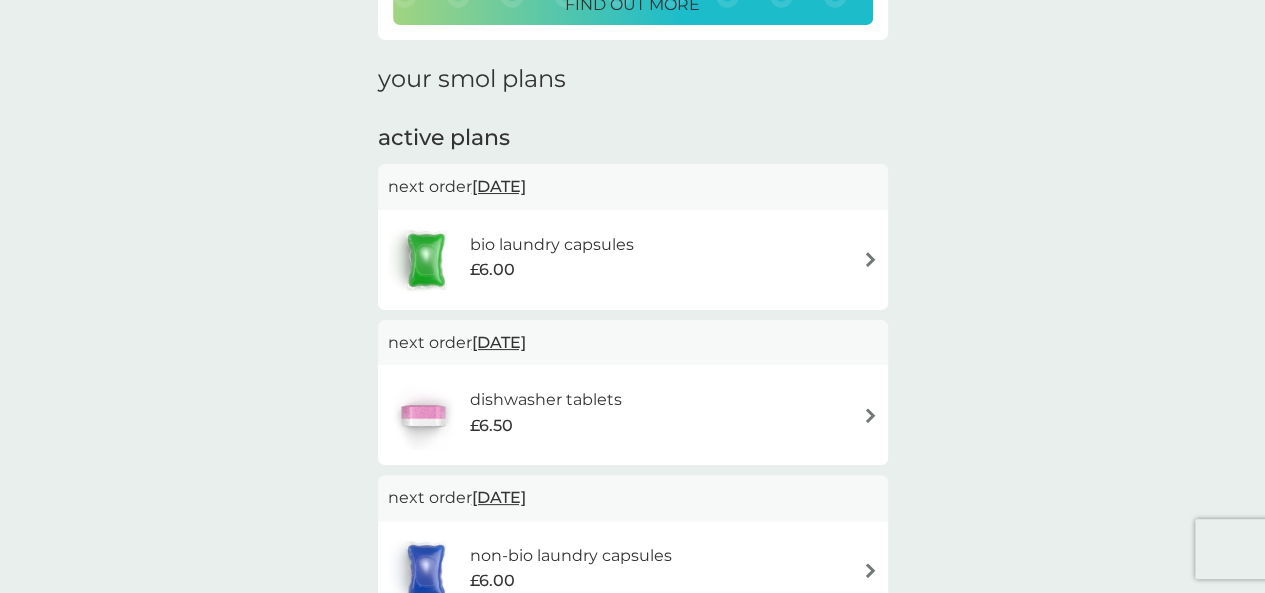 scroll, scrollTop: 0, scrollLeft: 0, axis: both 